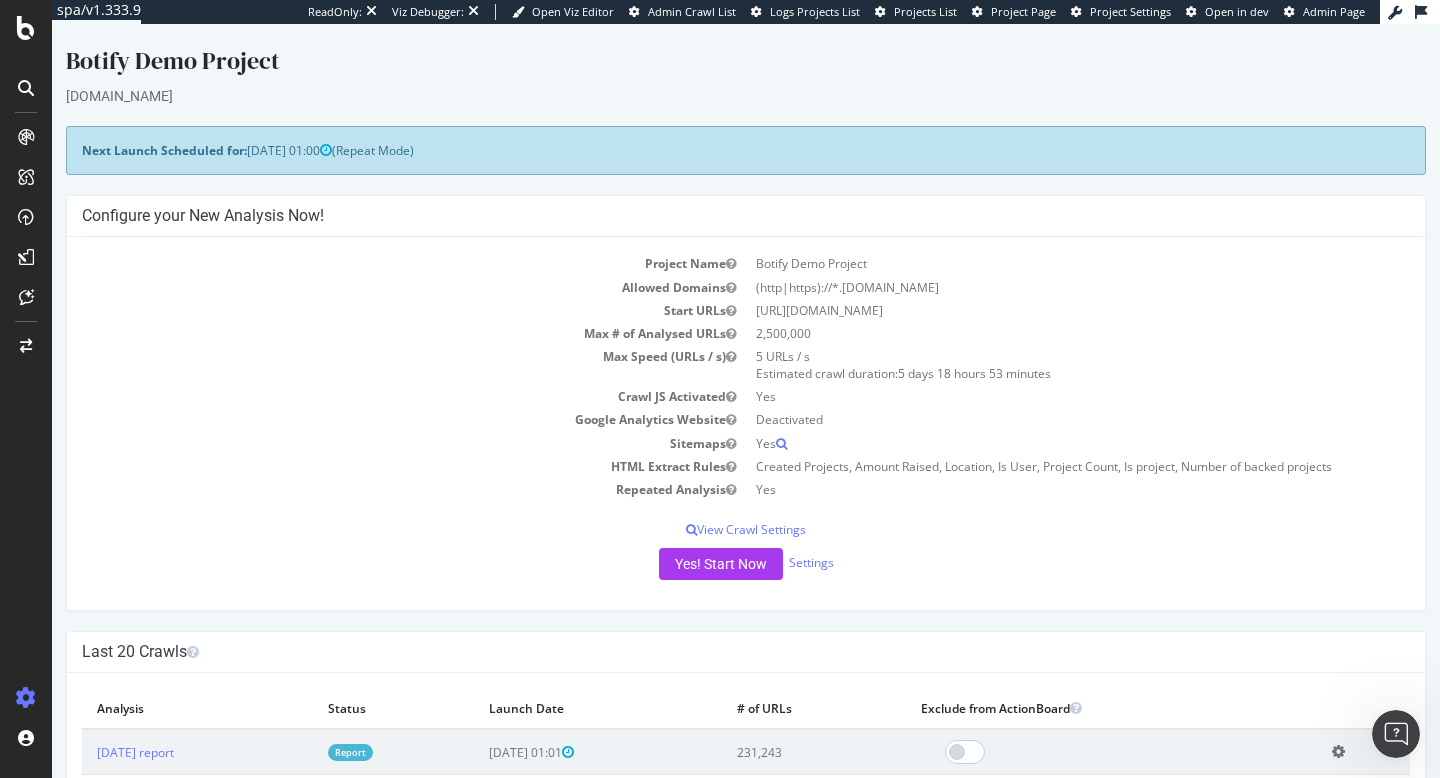 scroll, scrollTop: 0, scrollLeft: 0, axis: both 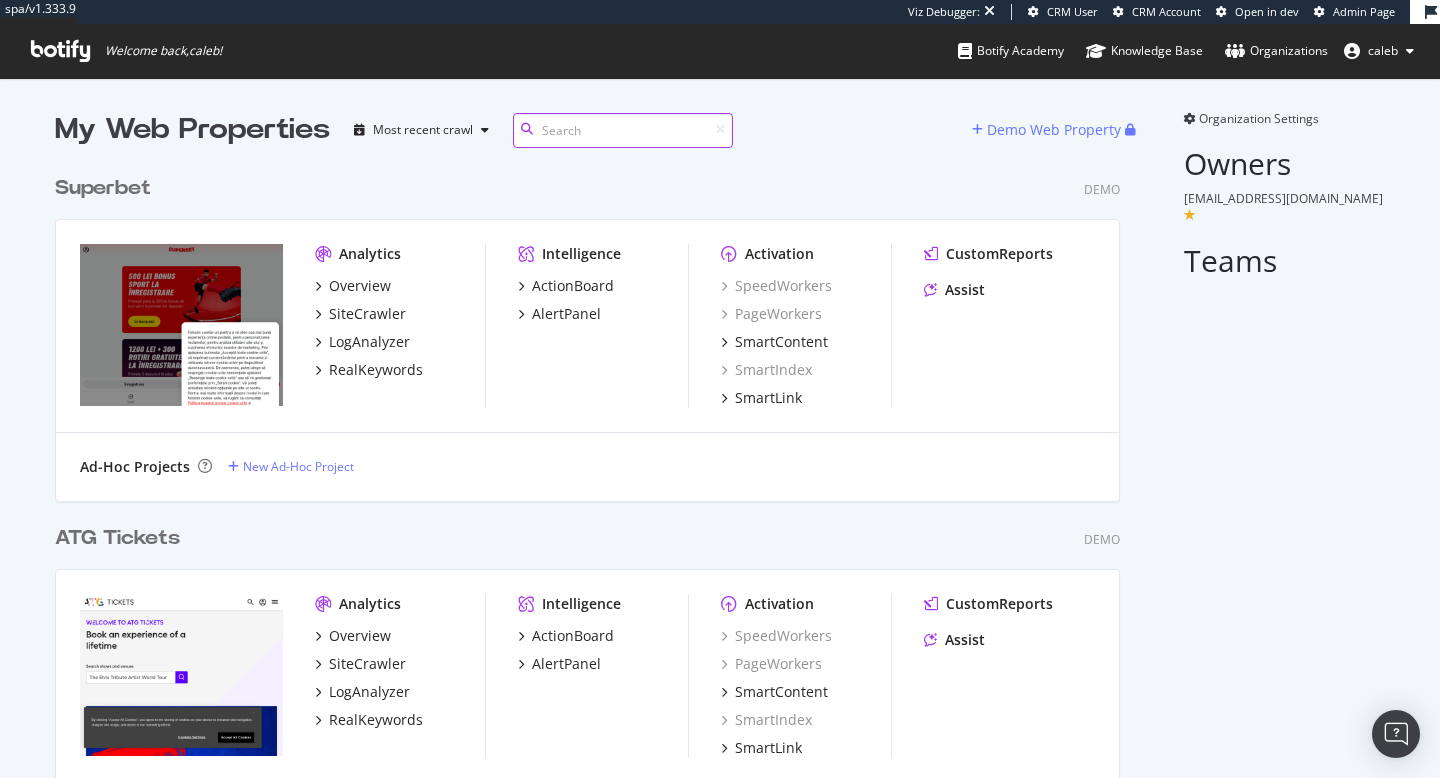 click at bounding box center [623, 130] 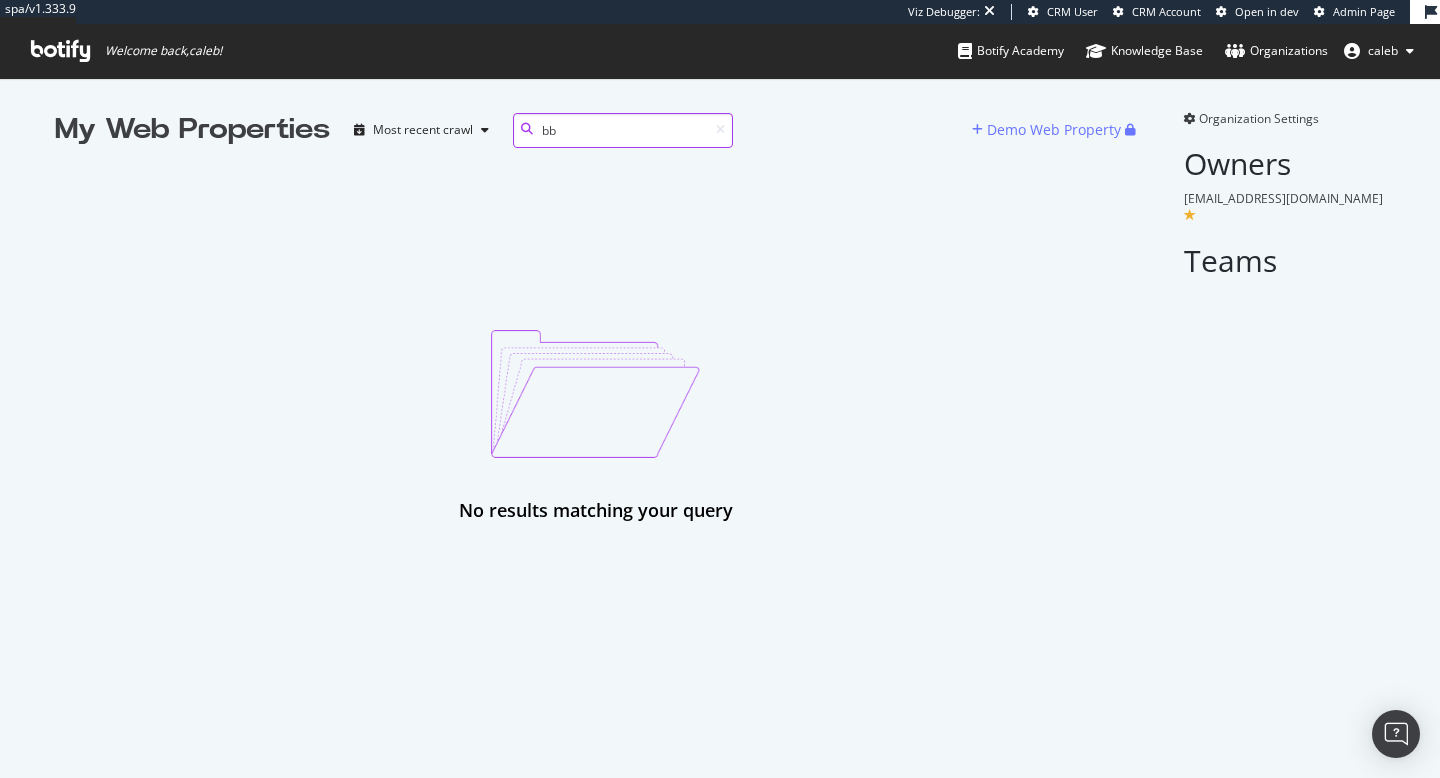 type on "b" 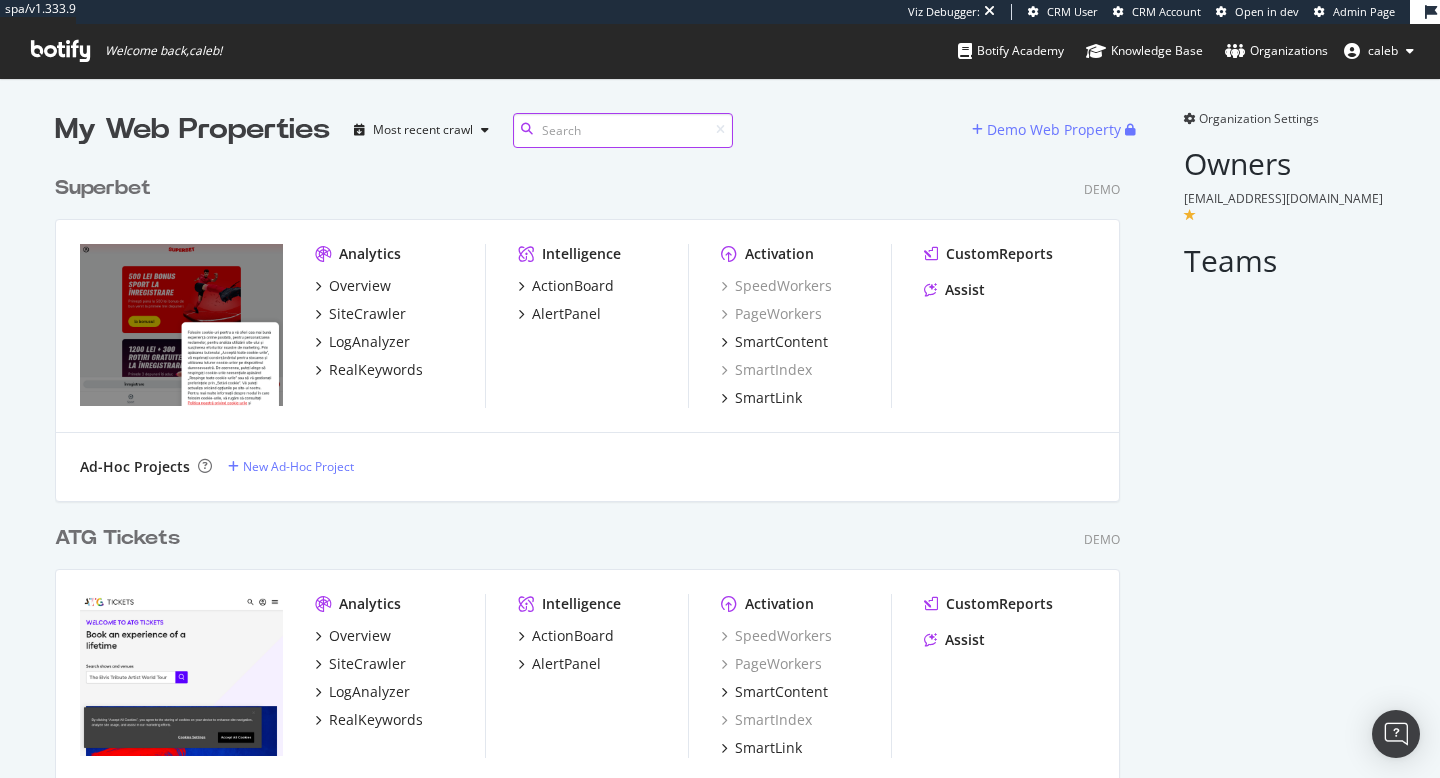 scroll, scrollTop: 1, scrollLeft: 1, axis: both 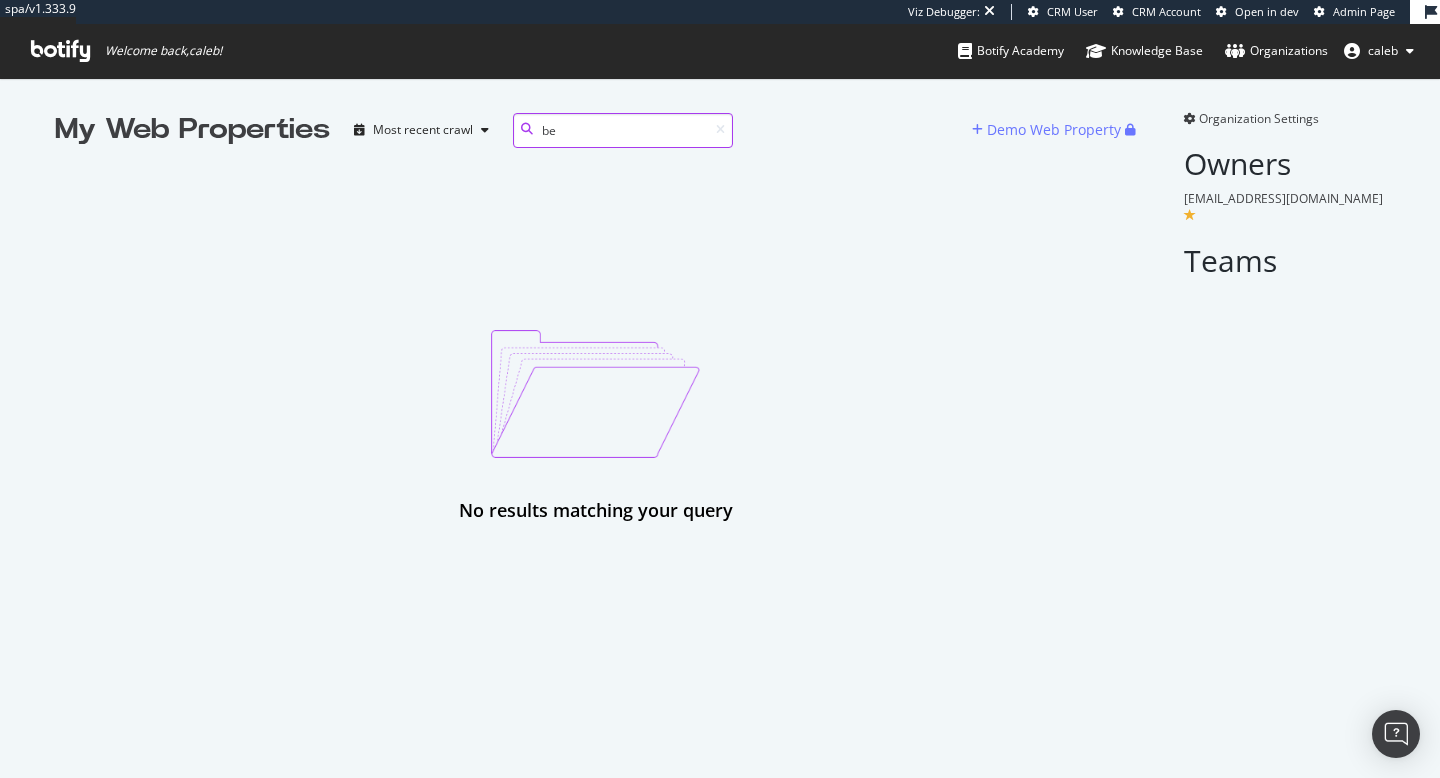 type on "b" 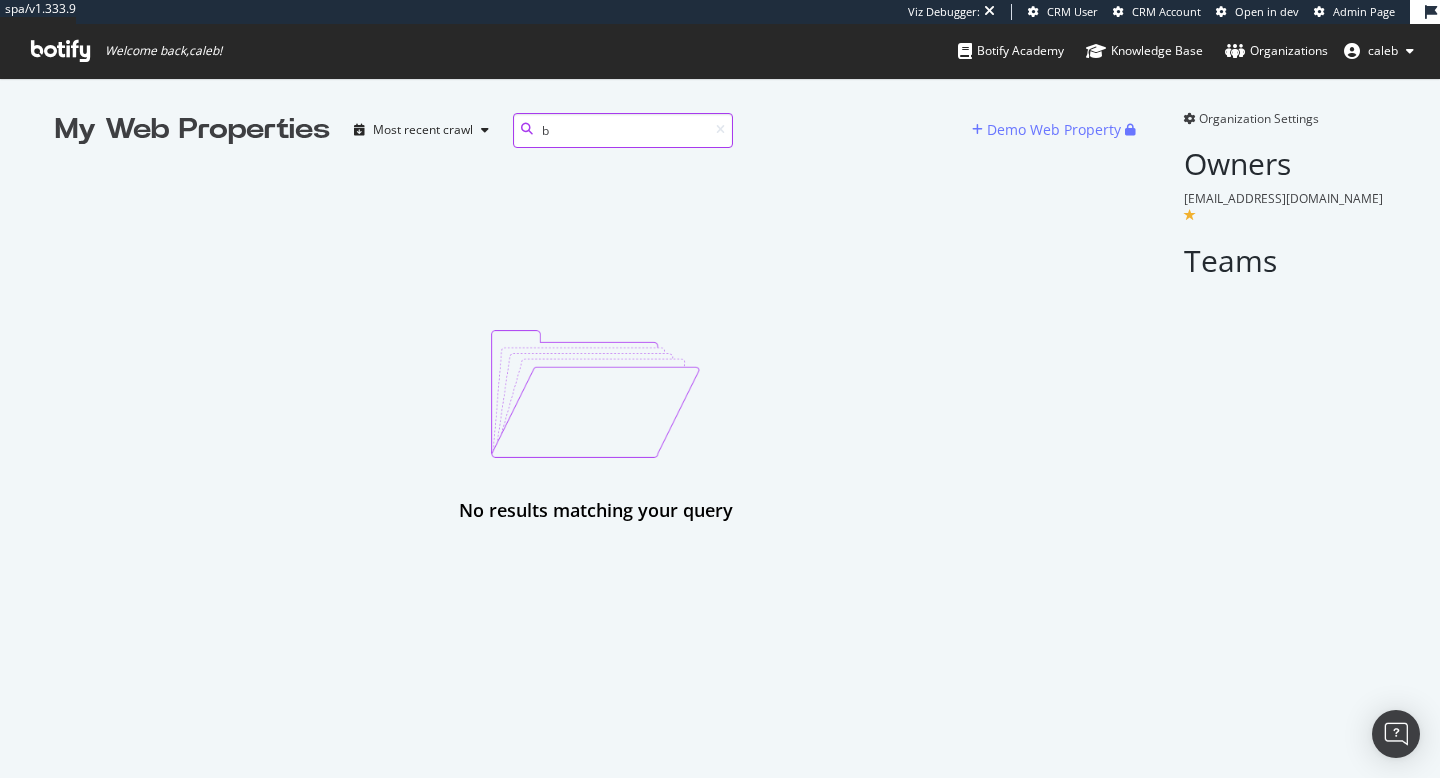 type 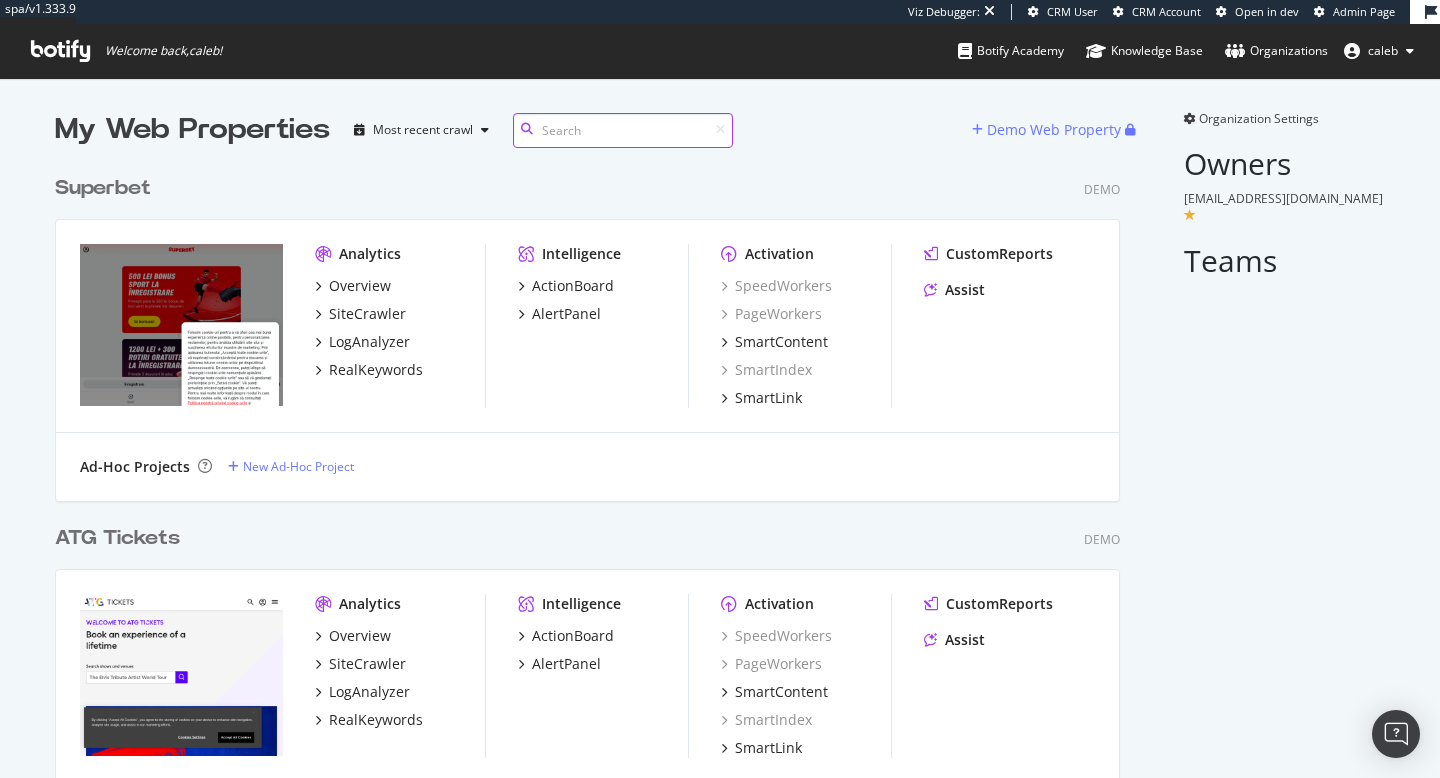 scroll, scrollTop: 1, scrollLeft: 1, axis: both 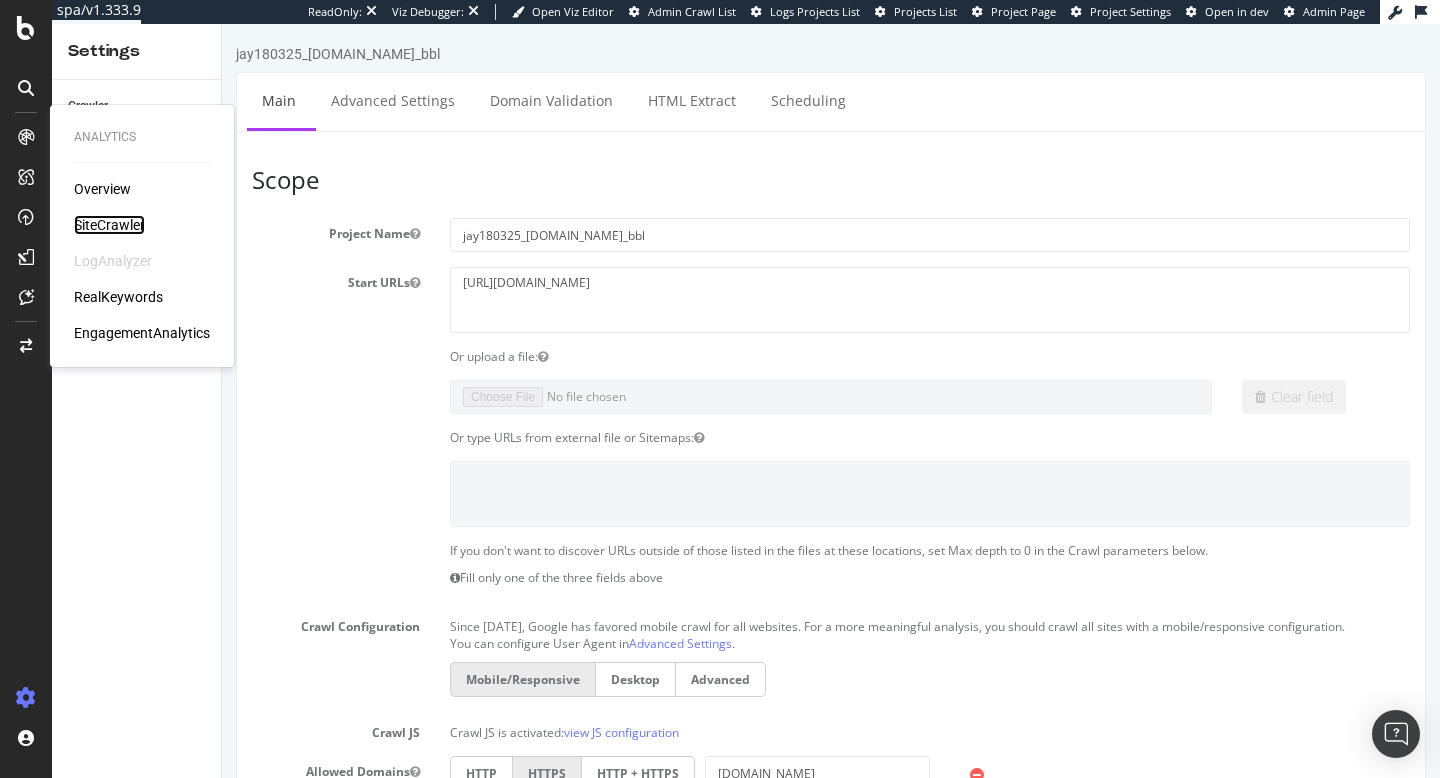 click on "SiteCrawler" at bounding box center (109, 225) 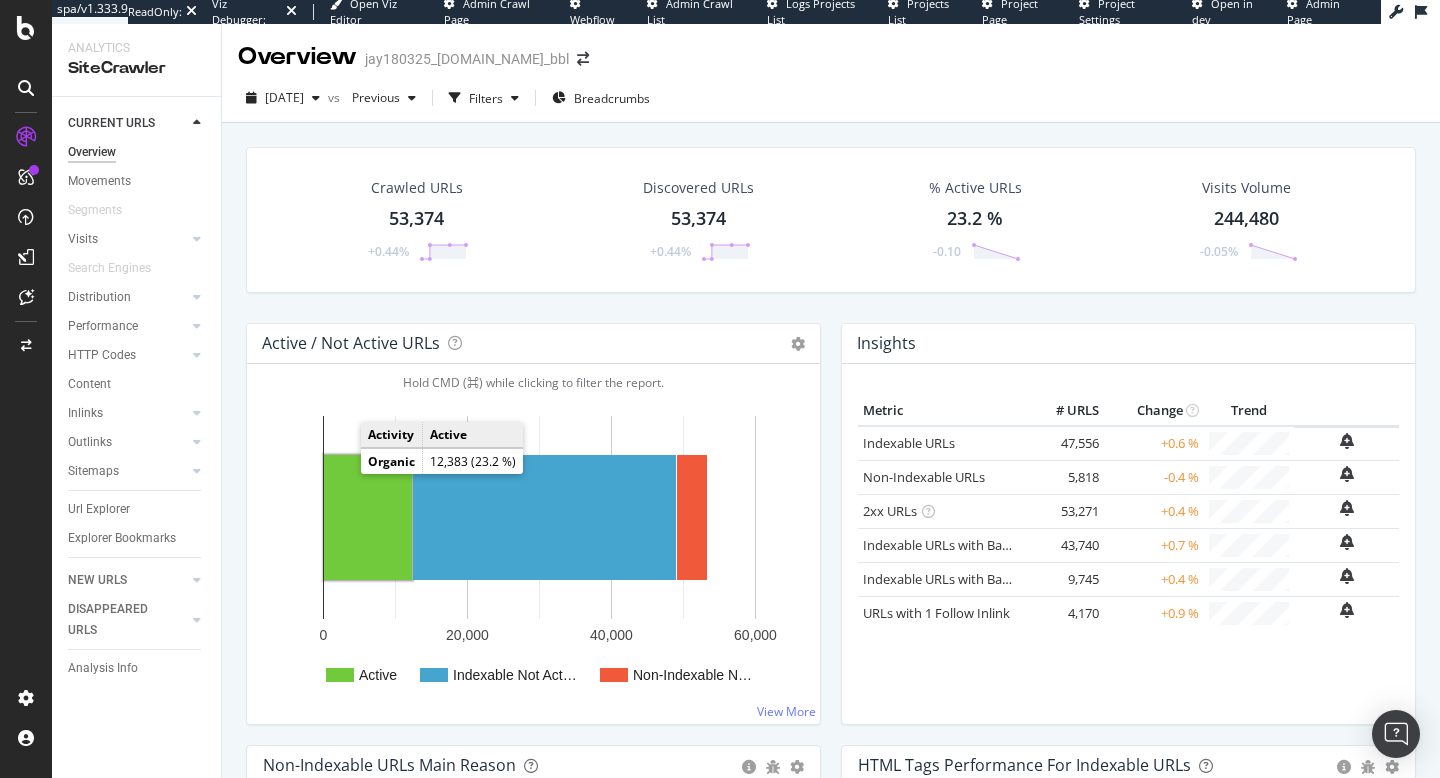 click 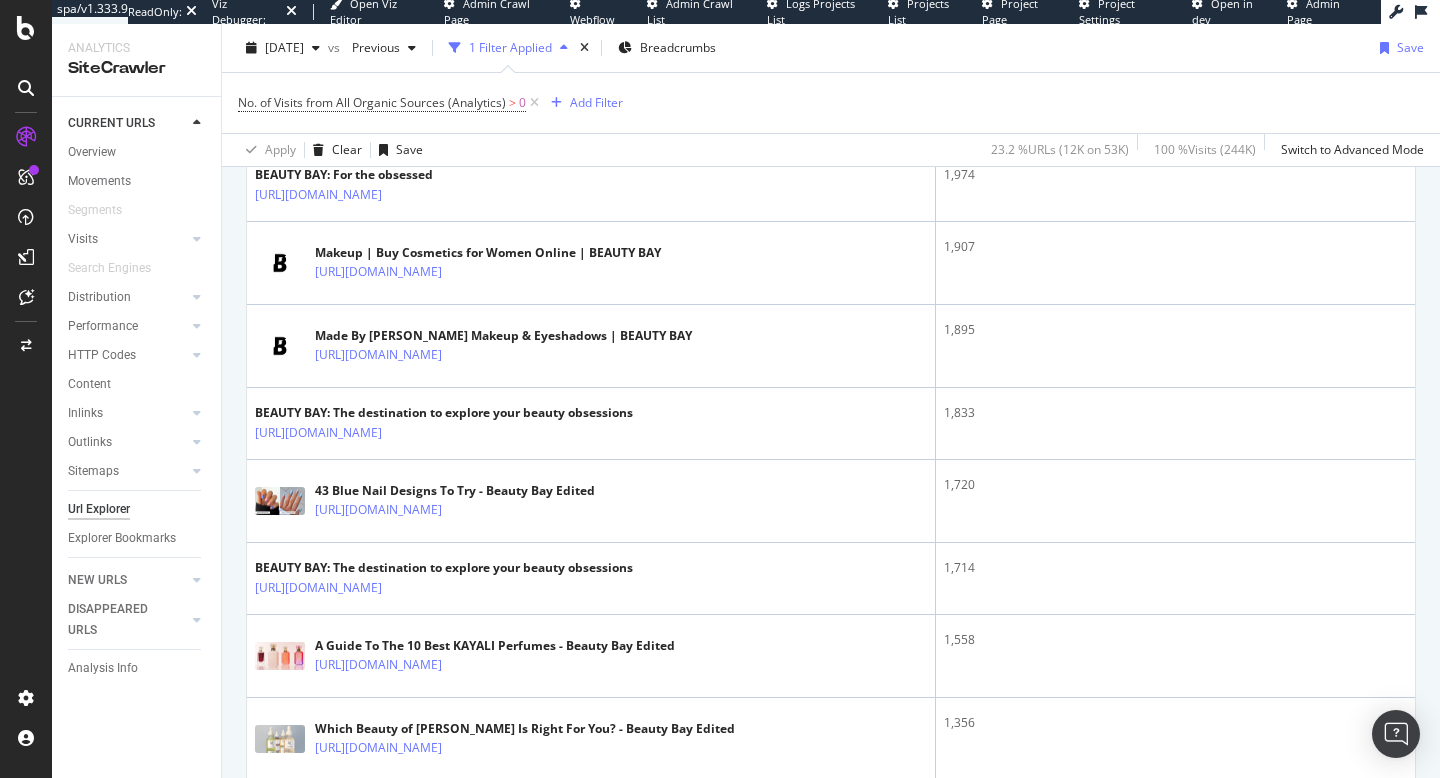 scroll, scrollTop: 773, scrollLeft: 0, axis: vertical 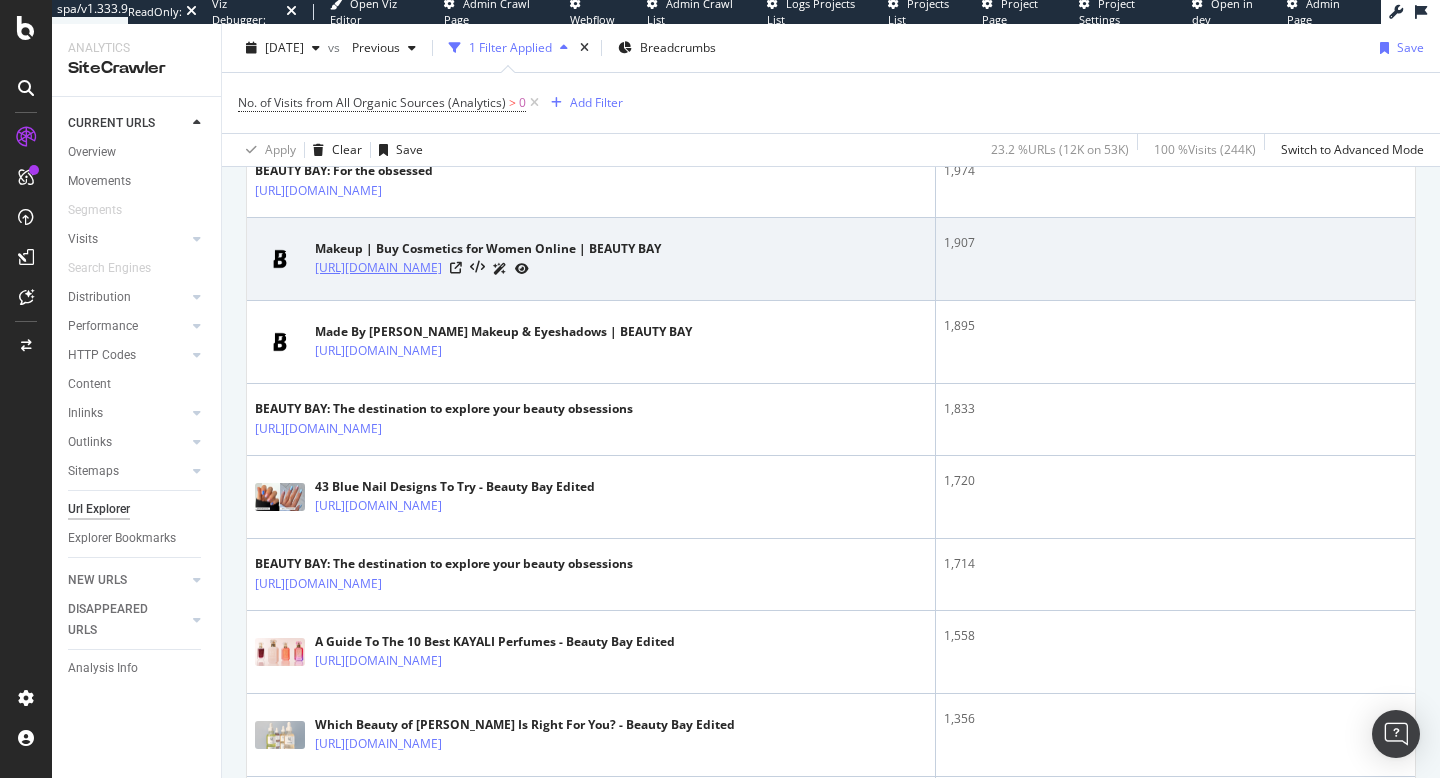 click on "https://www.beautybay.com/l/makeup/" at bounding box center [378, 268] 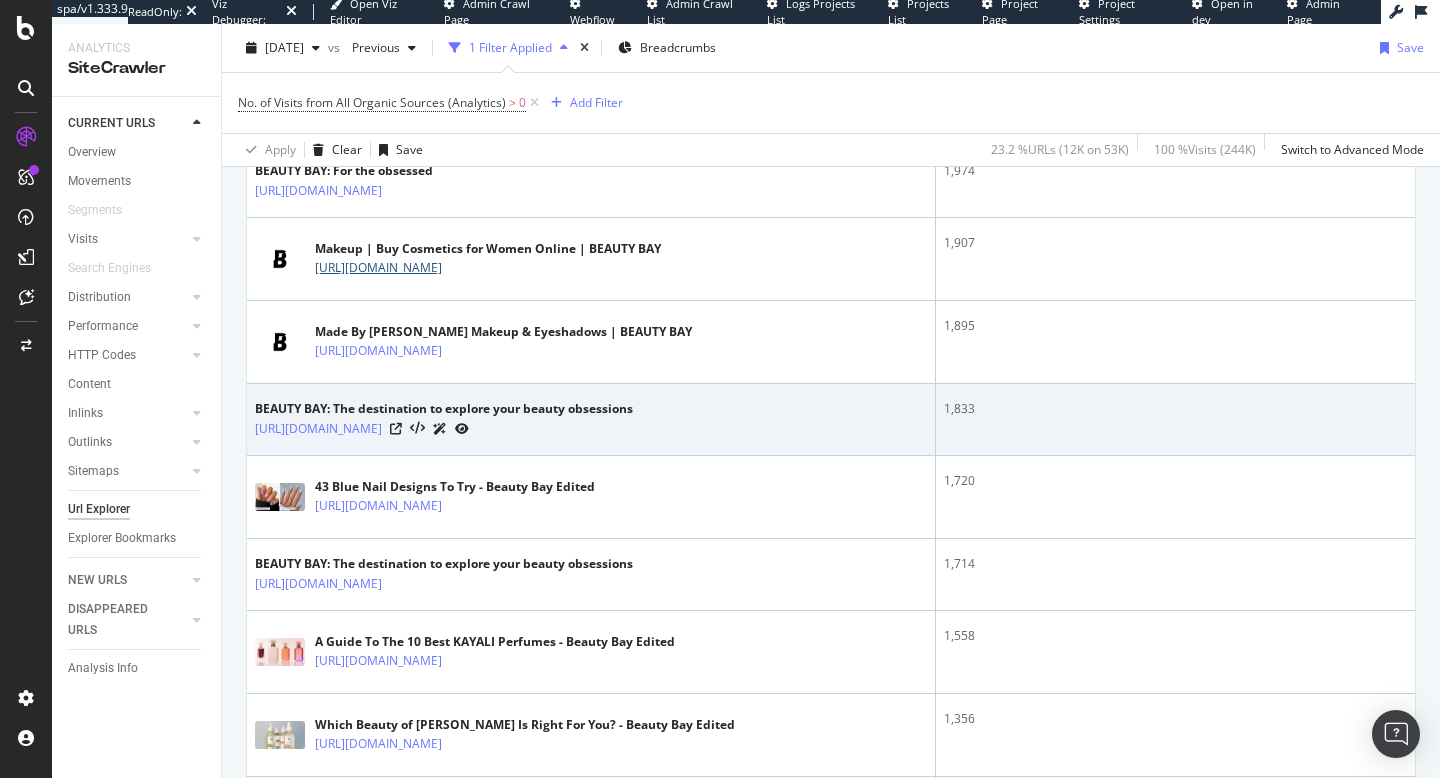 scroll, scrollTop: 0, scrollLeft: 0, axis: both 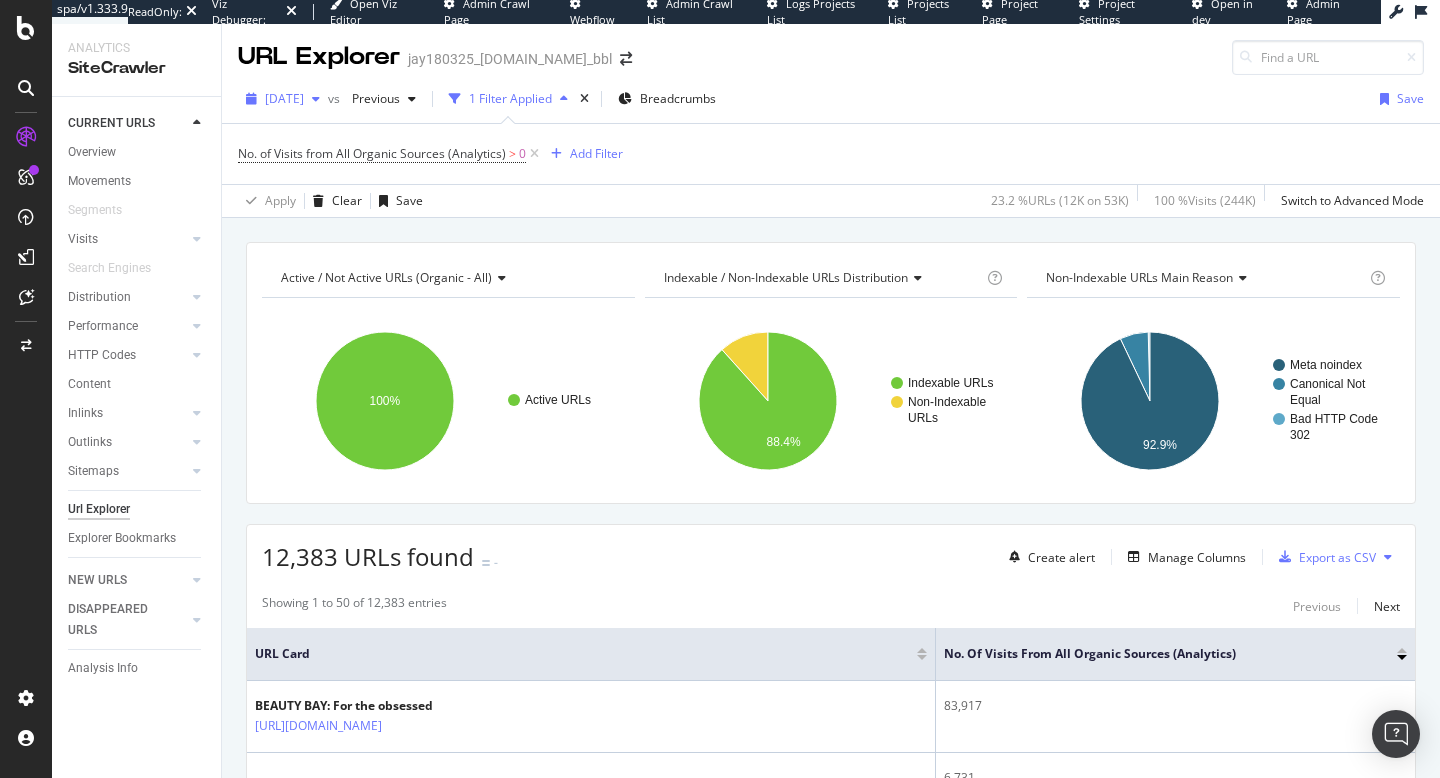 click on "2025 Jul. 18th" at bounding box center [284, 98] 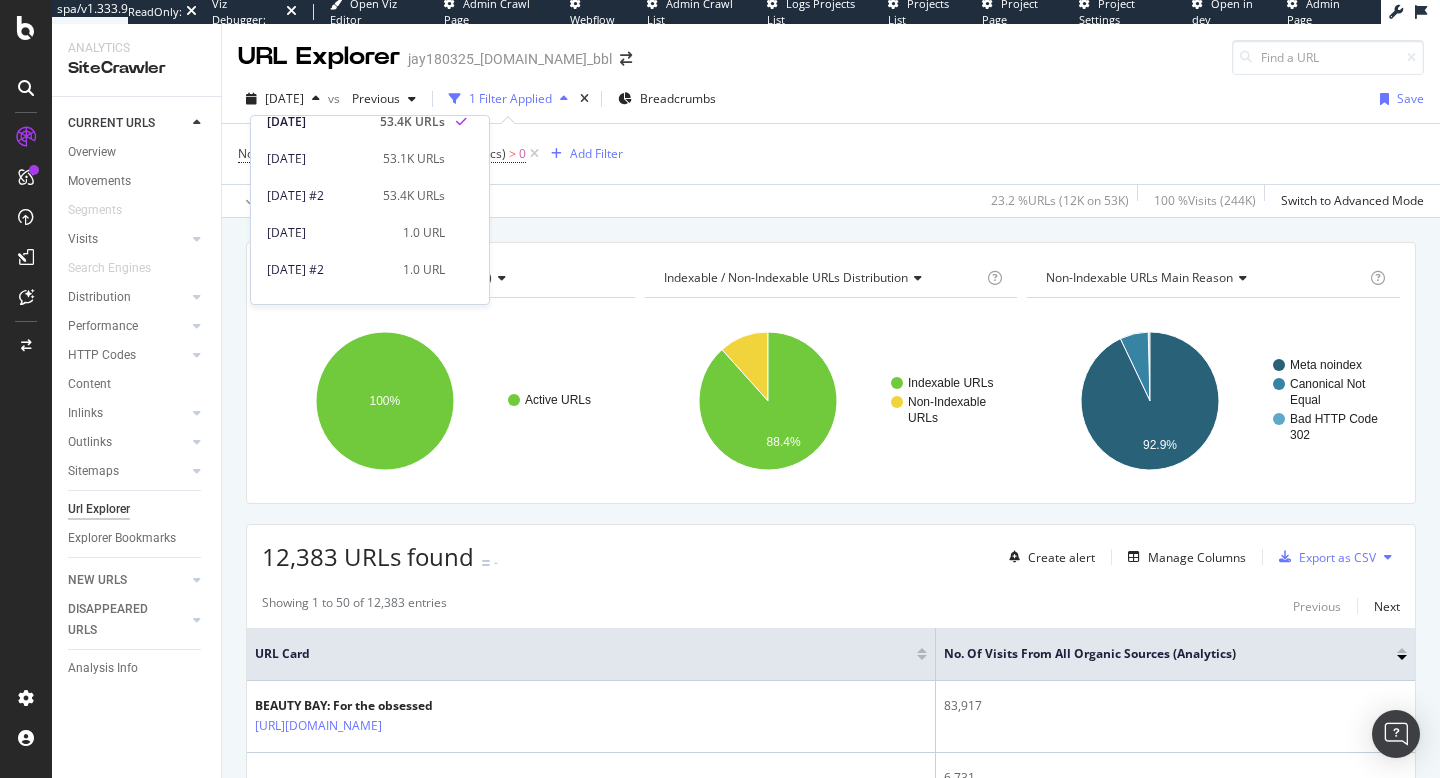 scroll, scrollTop: 17, scrollLeft: 0, axis: vertical 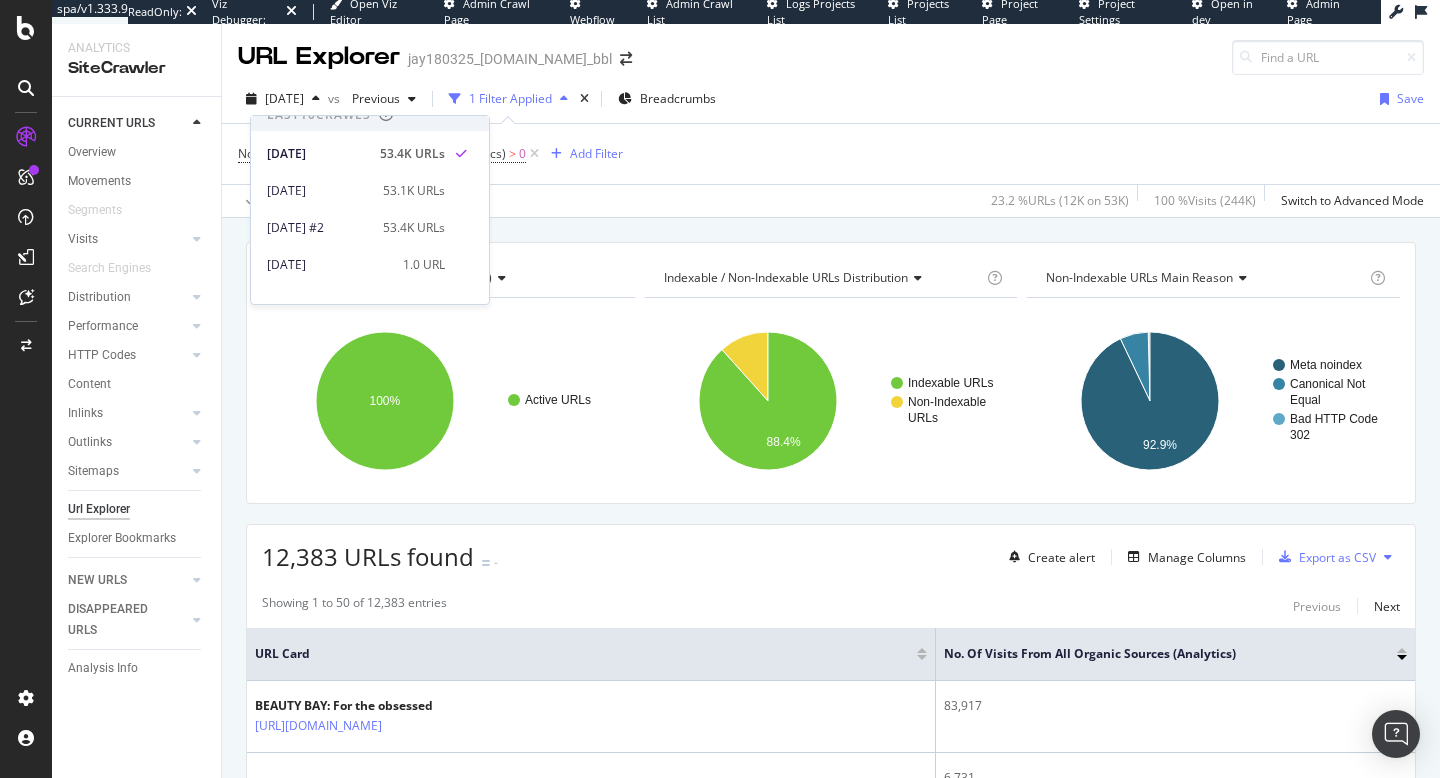 click on "Active / Not Active URLs (organic - all)
Chart (by Value) Table Expand Export as CSV Export as PNG Add to Custom Report
×
Close
Chart visits-urls-by-activity - API Requests List
Area
Type
Request
Response
current
query
{
"aggs": [
{
"group_by": [
{
"range": {
"field": "visits.organic.all.nb",
"ranges": [
{
"from": 1
},
{
"from": 0,
"to": 1
}
]
}
}
]
}
]
}" at bounding box center (831, 242) 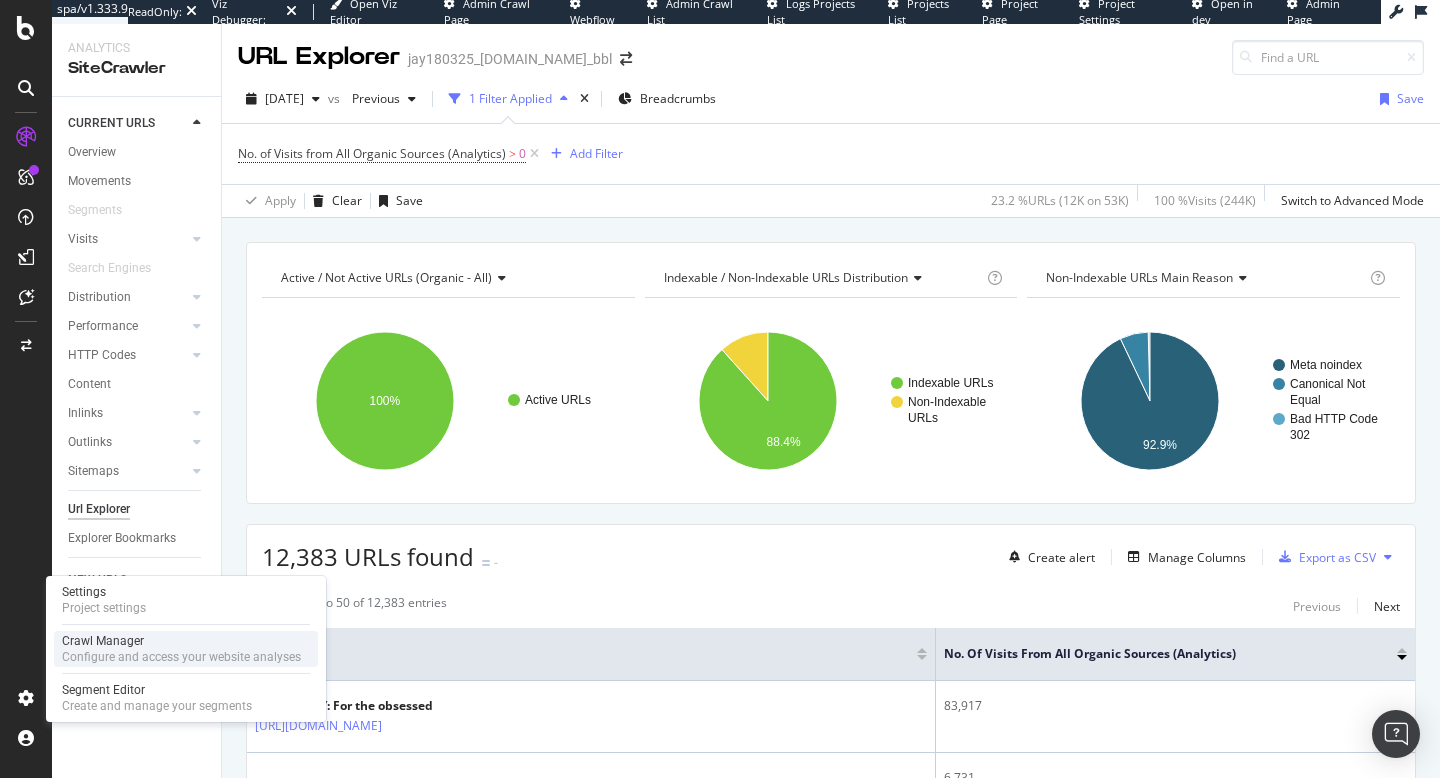 click on "Crawl Manager" at bounding box center (181, 641) 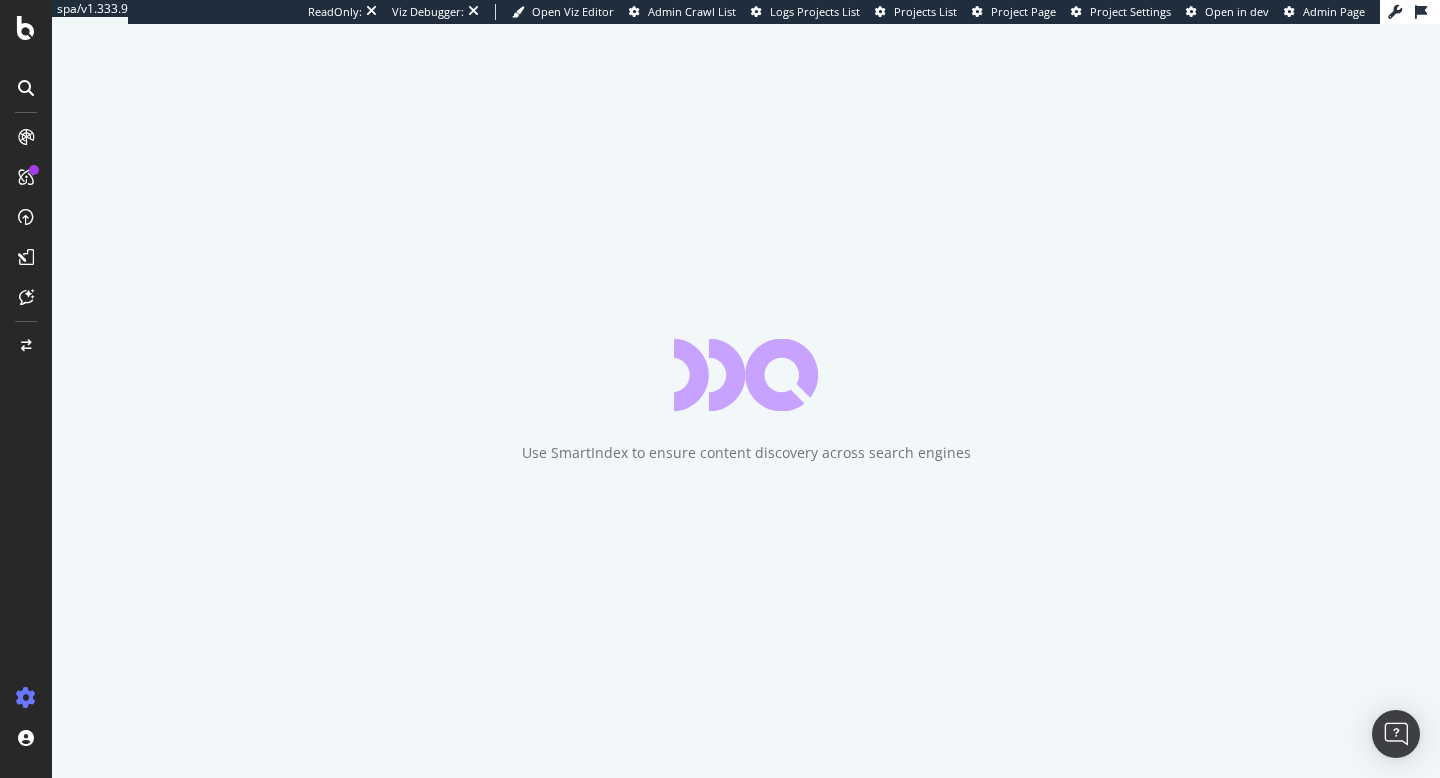 scroll, scrollTop: 0, scrollLeft: 0, axis: both 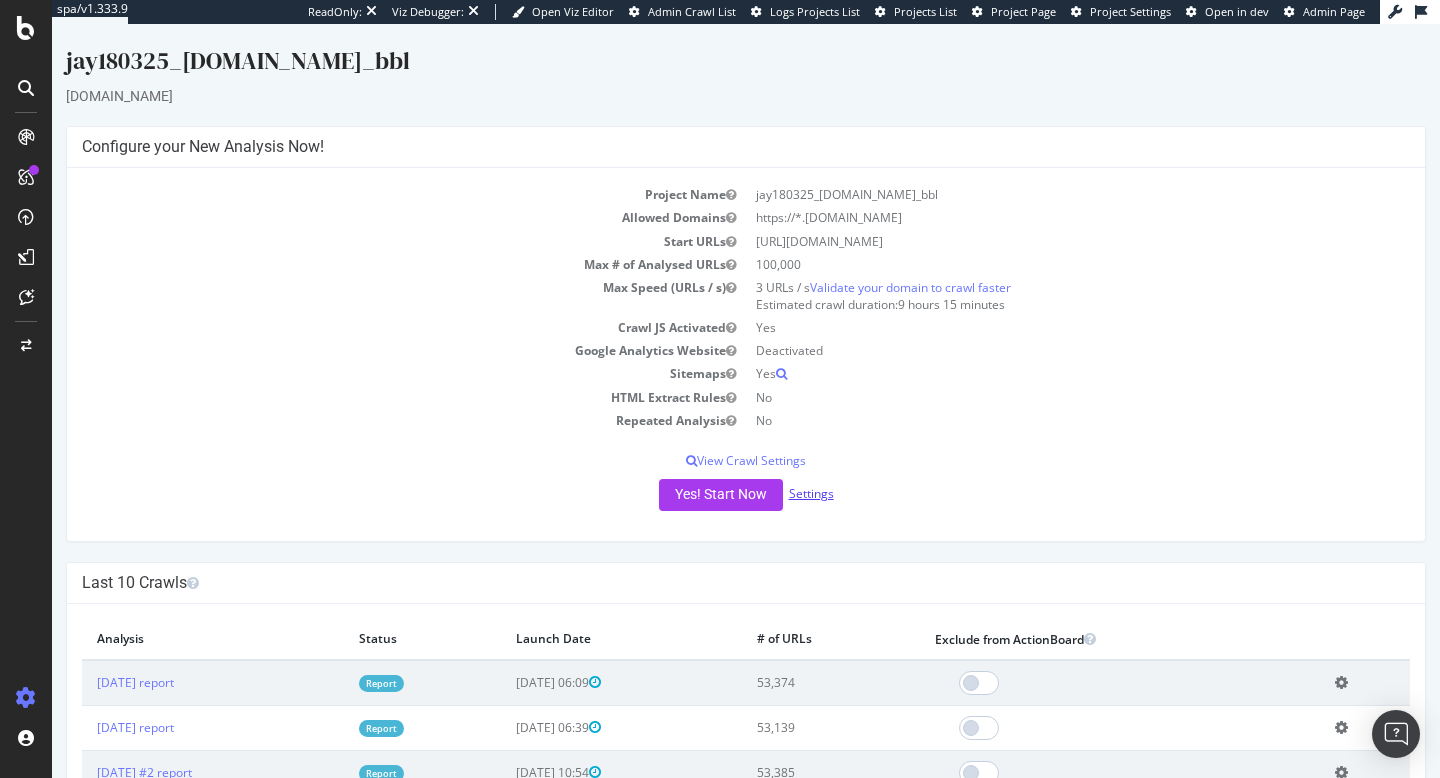 click on "Settings" at bounding box center [811, 493] 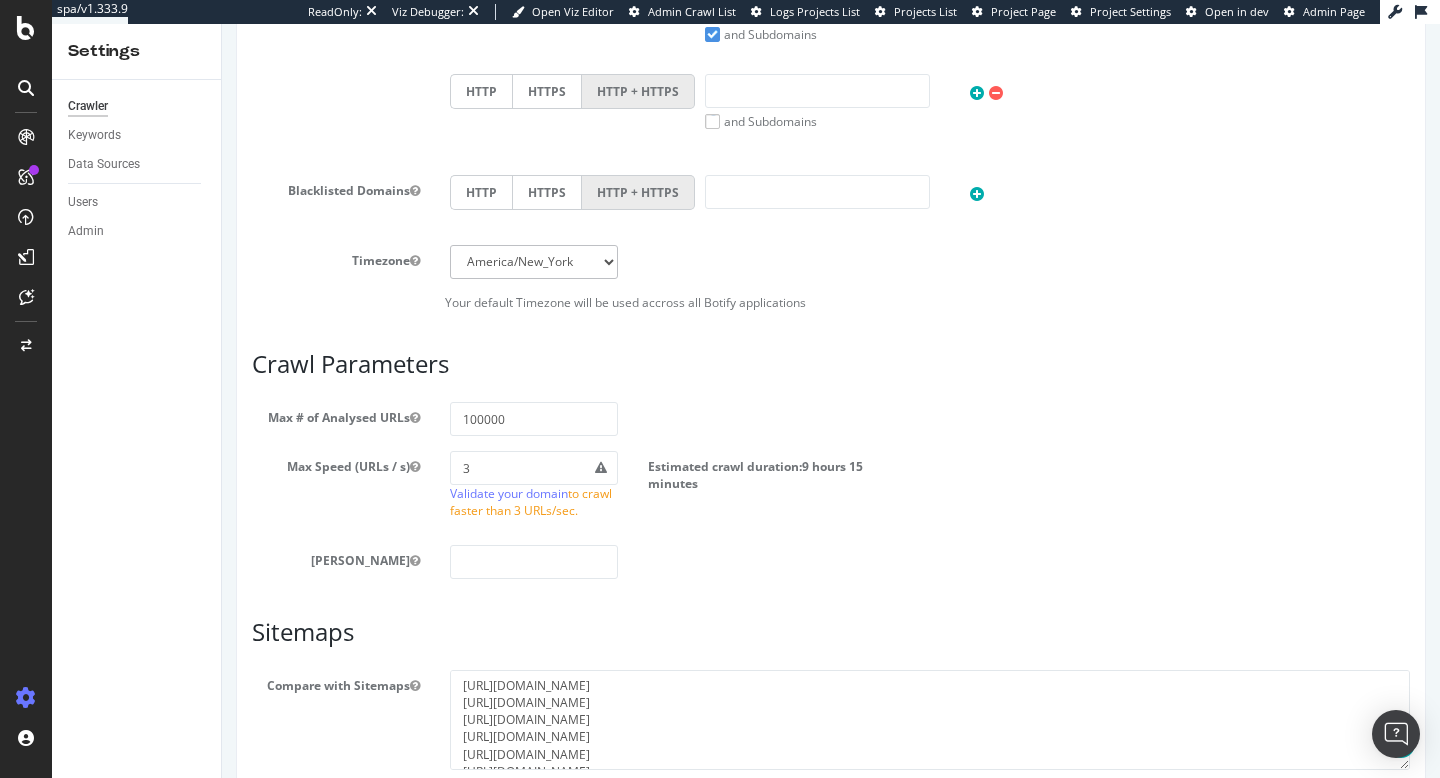scroll, scrollTop: 805, scrollLeft: 0, axis: vertical 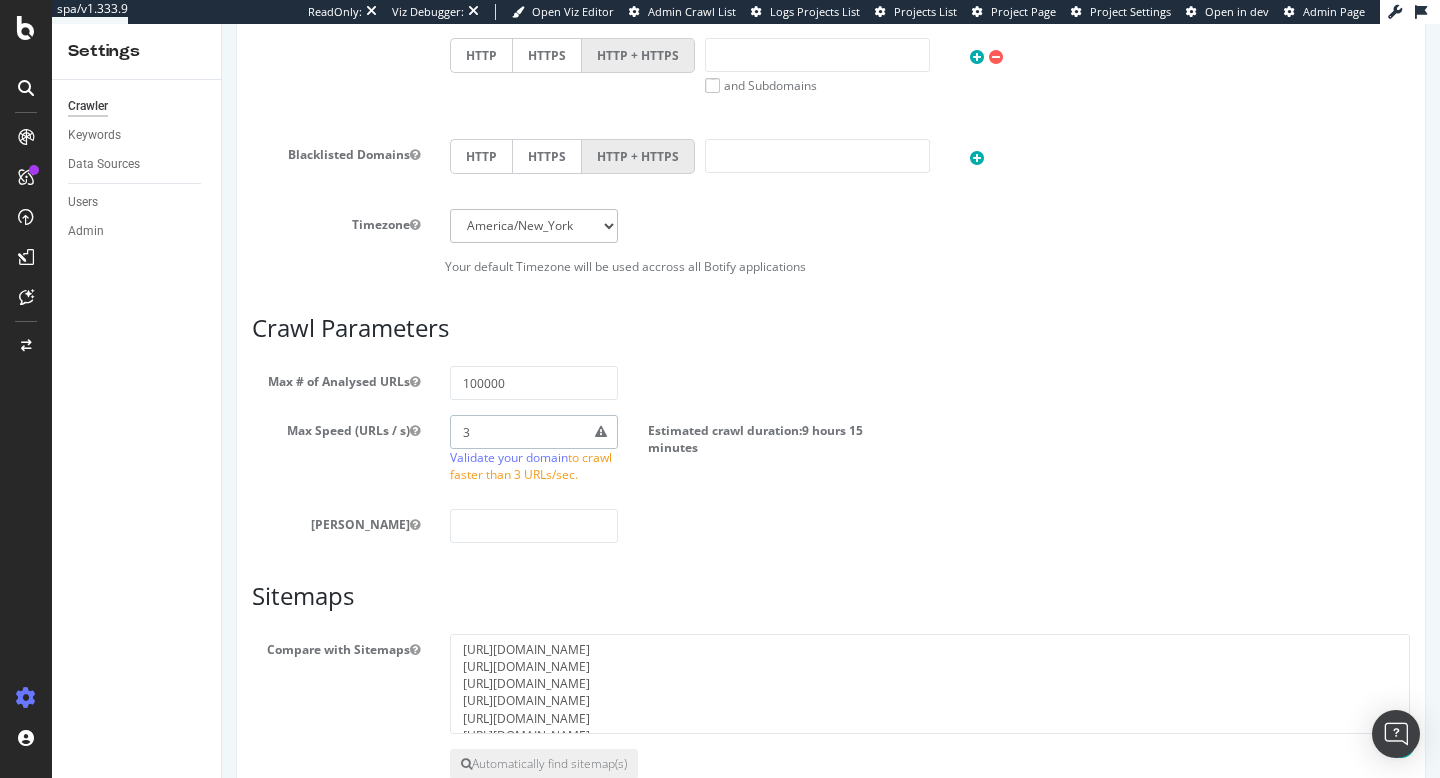 drag, startPoint x: 525, startPoint y: 434, endPoint x: 137, endPoint y: 466, distance: 389.31735 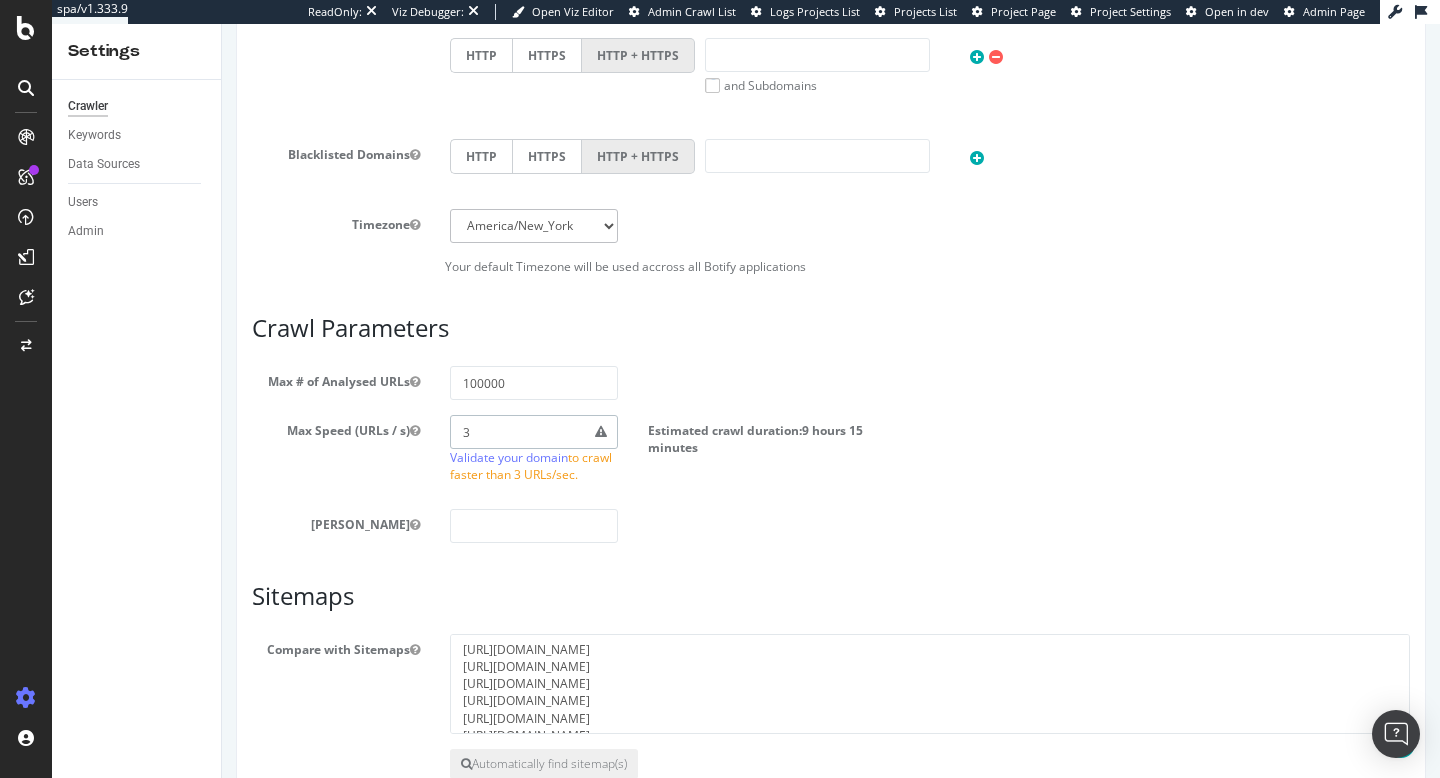 click on "jay180325_beautybay.com_bbl
× ×
Main
Advanced Settings
Domain Validation
HTML Extract
Scheduling
Scope Project Name
jay180325_beautybay.com_bbl Start URLs
https://www.beautybay.com Or upload a file:
Clear field
Or type URLs from external file or Sitemaps:
If you don't want to discover URLs outside of those listed in the files at these locations, set Max depth to 0 in the Crawl parameters below.
Fill only one of the three fields above
Crawl Configuration  Since September 2020, Google has favored mobile crawl for all websites. For a more meaningful analysis, you should crawl all sites with a mobile/responsive configuration.
Advanced Settings GB" at bounding box center (831, 59) 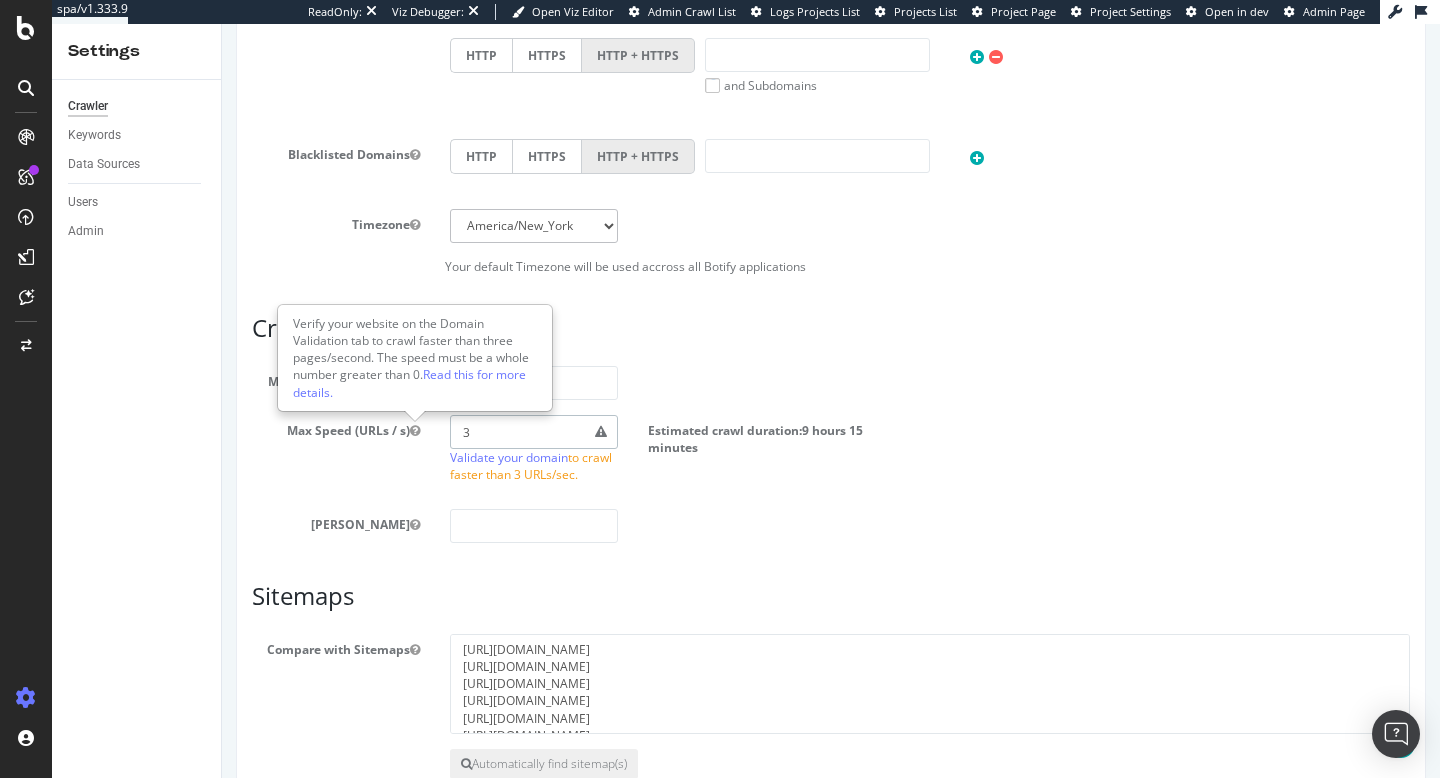 drag, startPoint x: 515, startPoint y: 434, endPoint x: 408, endPoint y: 433, distance: 107.00467 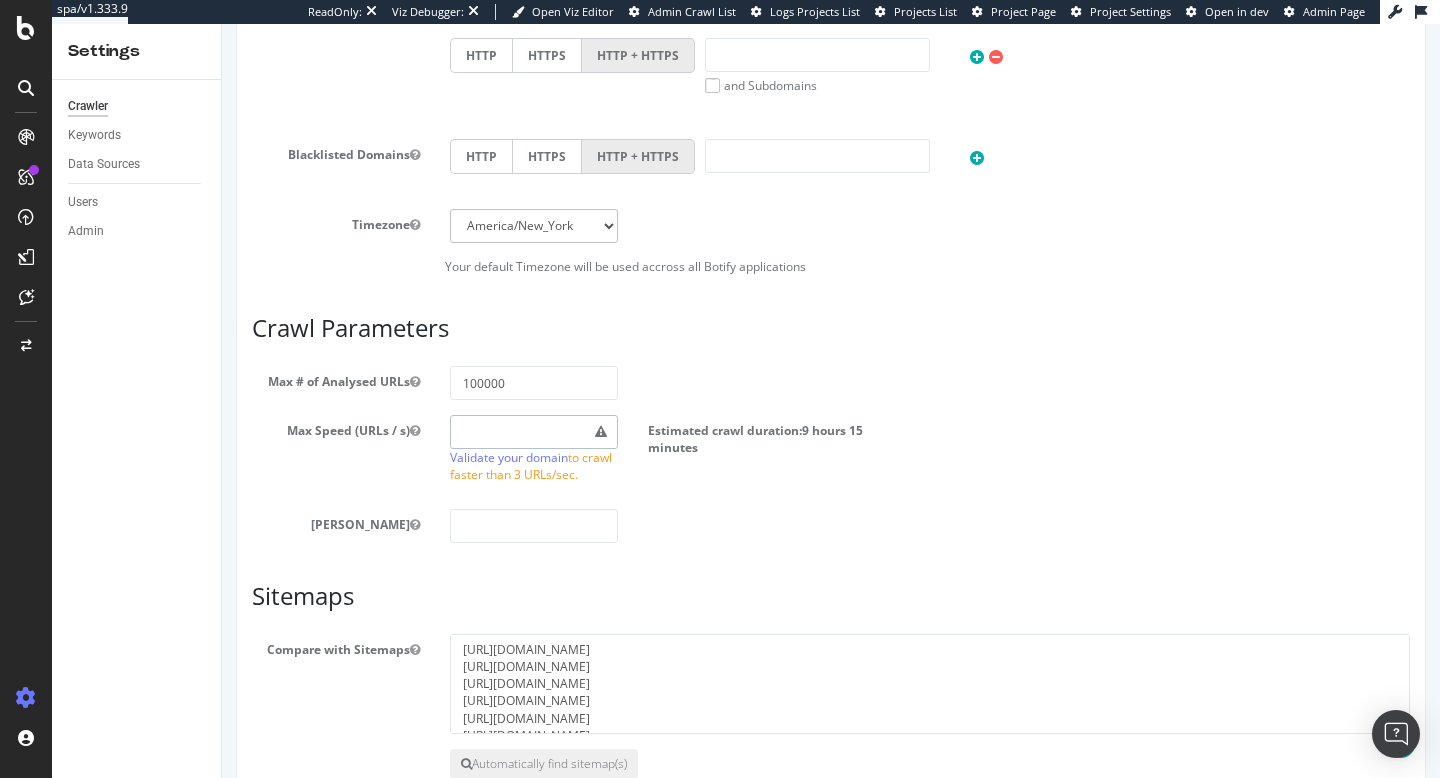 type on "1" 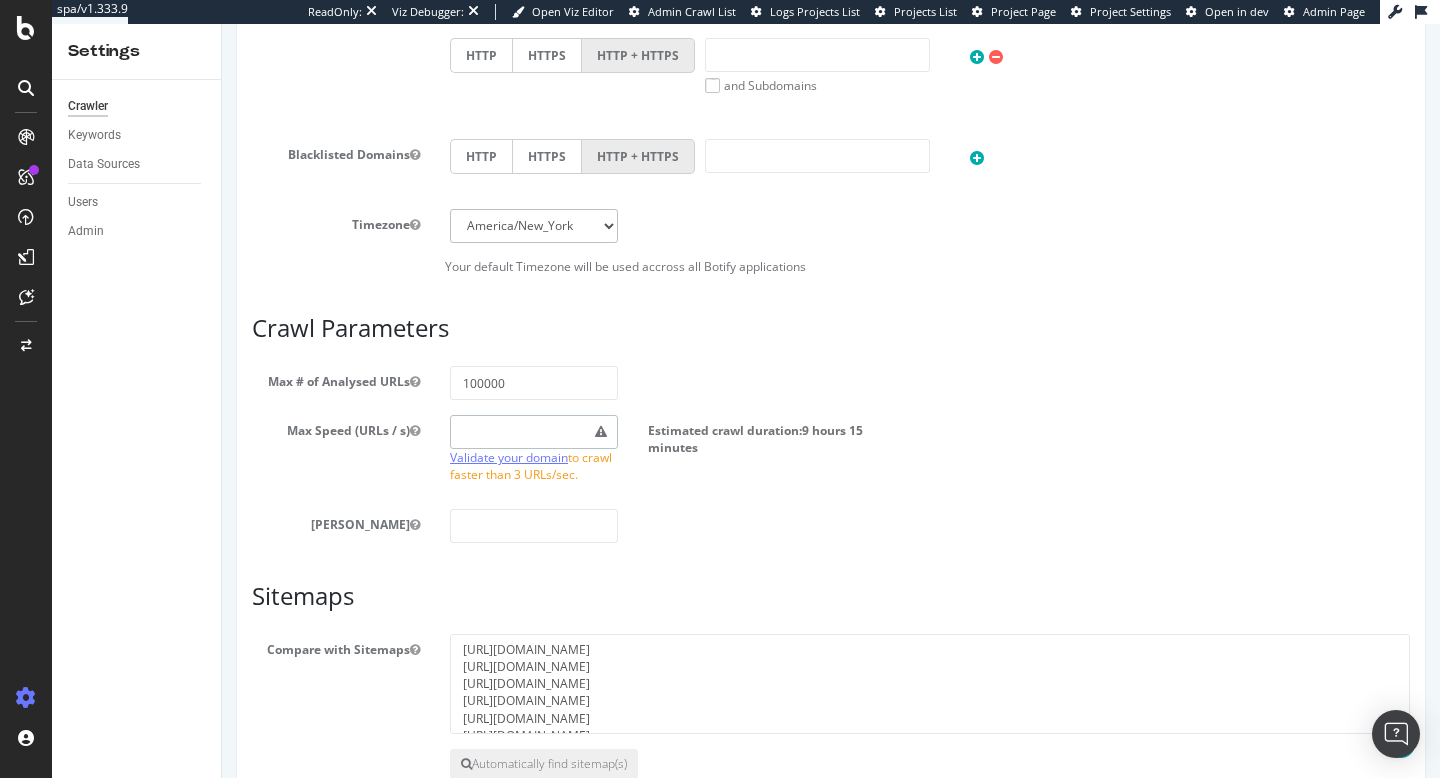 type on "3" 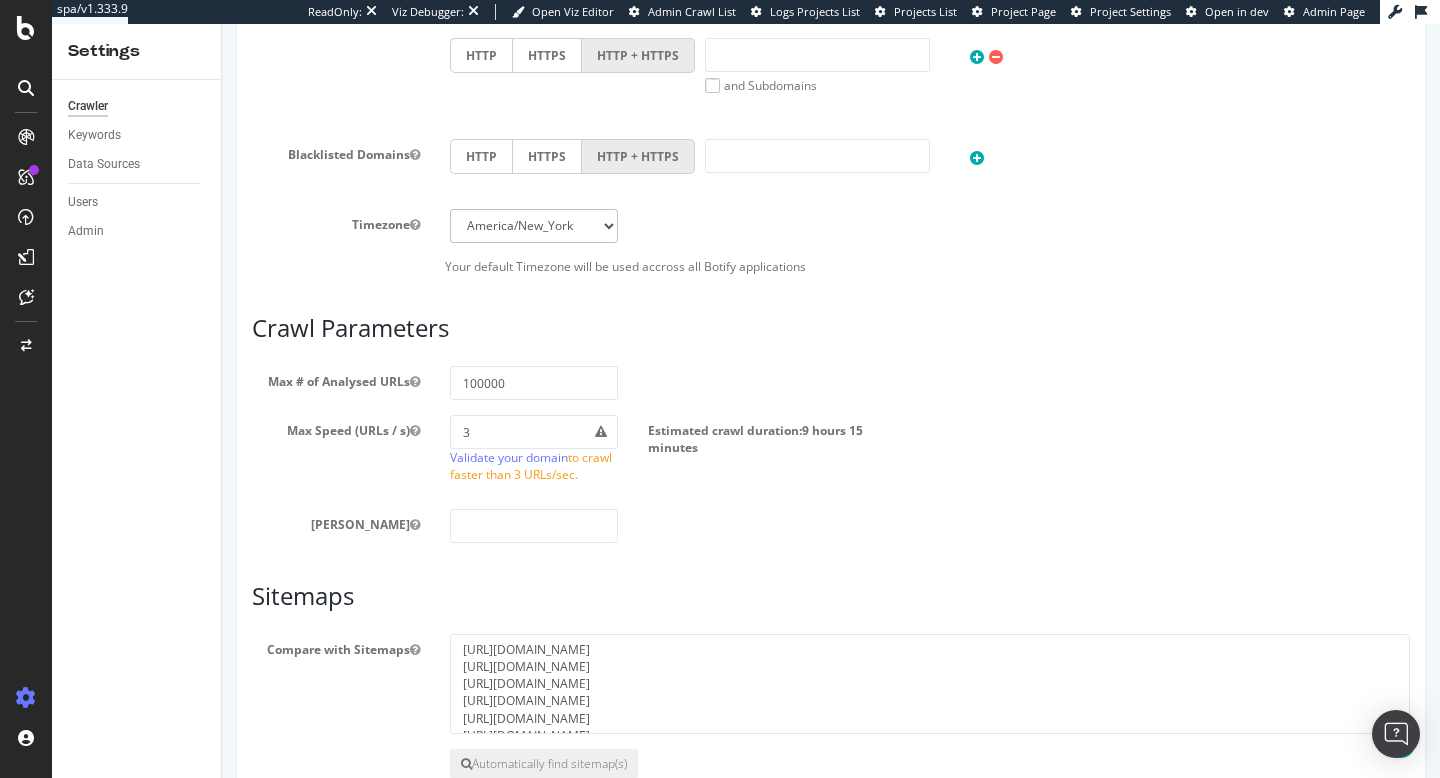 click on "Max Speed (URLs / s)
3 Validate your domain  to crawl faster than 3 URLs/sec. Estimated crawl duration:  9 hours 15 minutes" at bounding box center [831, 454] 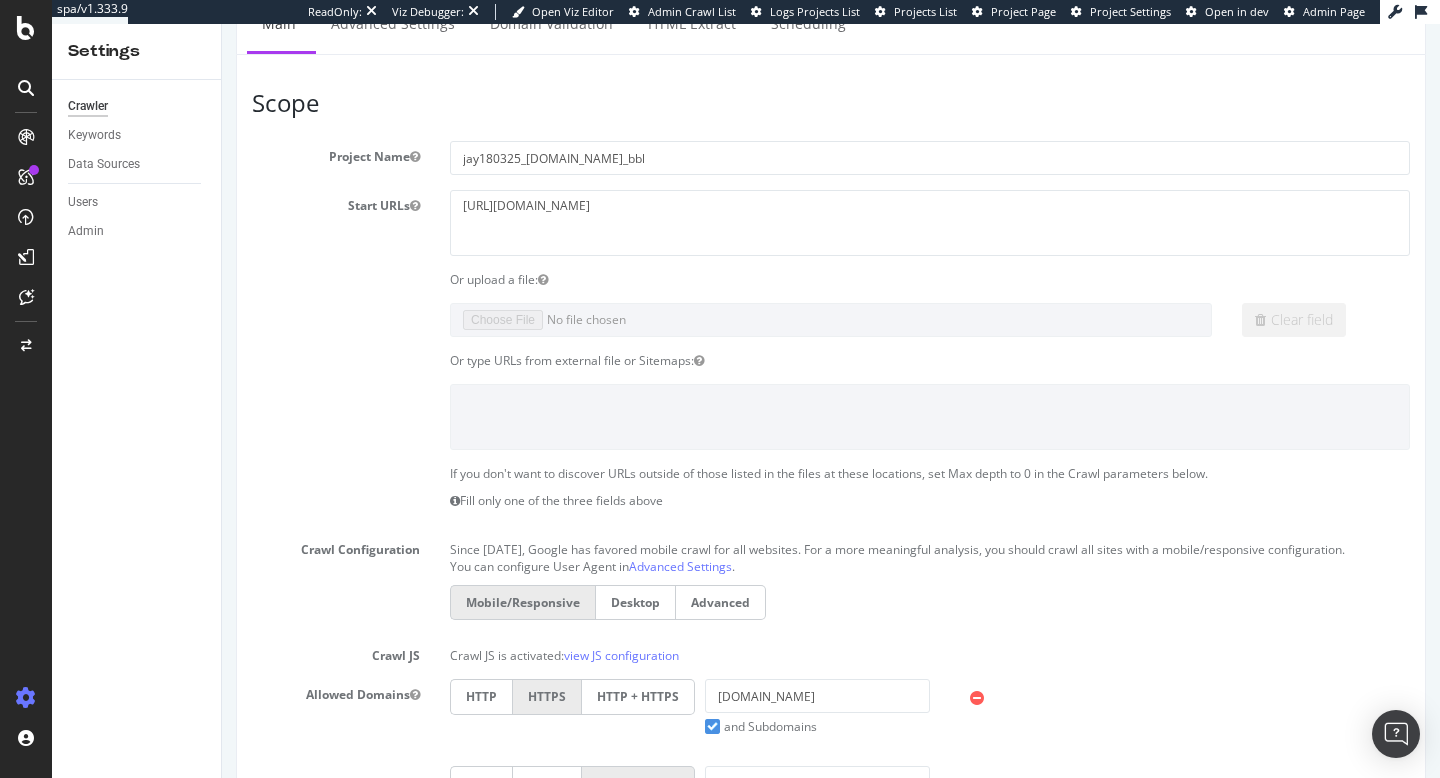 scroll, scrollTop: 0, scrollLeft: 0, axis: both 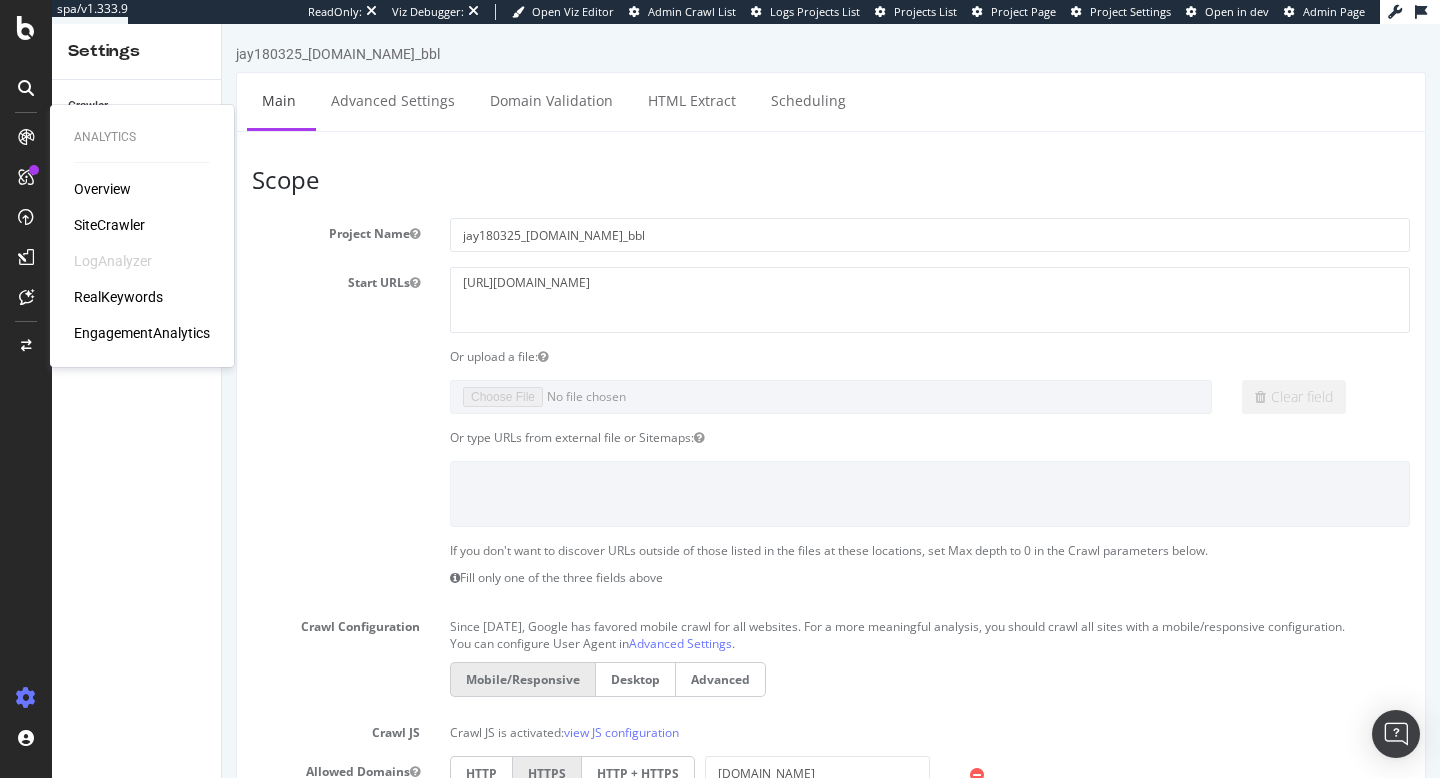 drag, startPoint x: 114, startPoint y: 226, endPoint x: 226, endPoint y: 199, distance: 115.2085 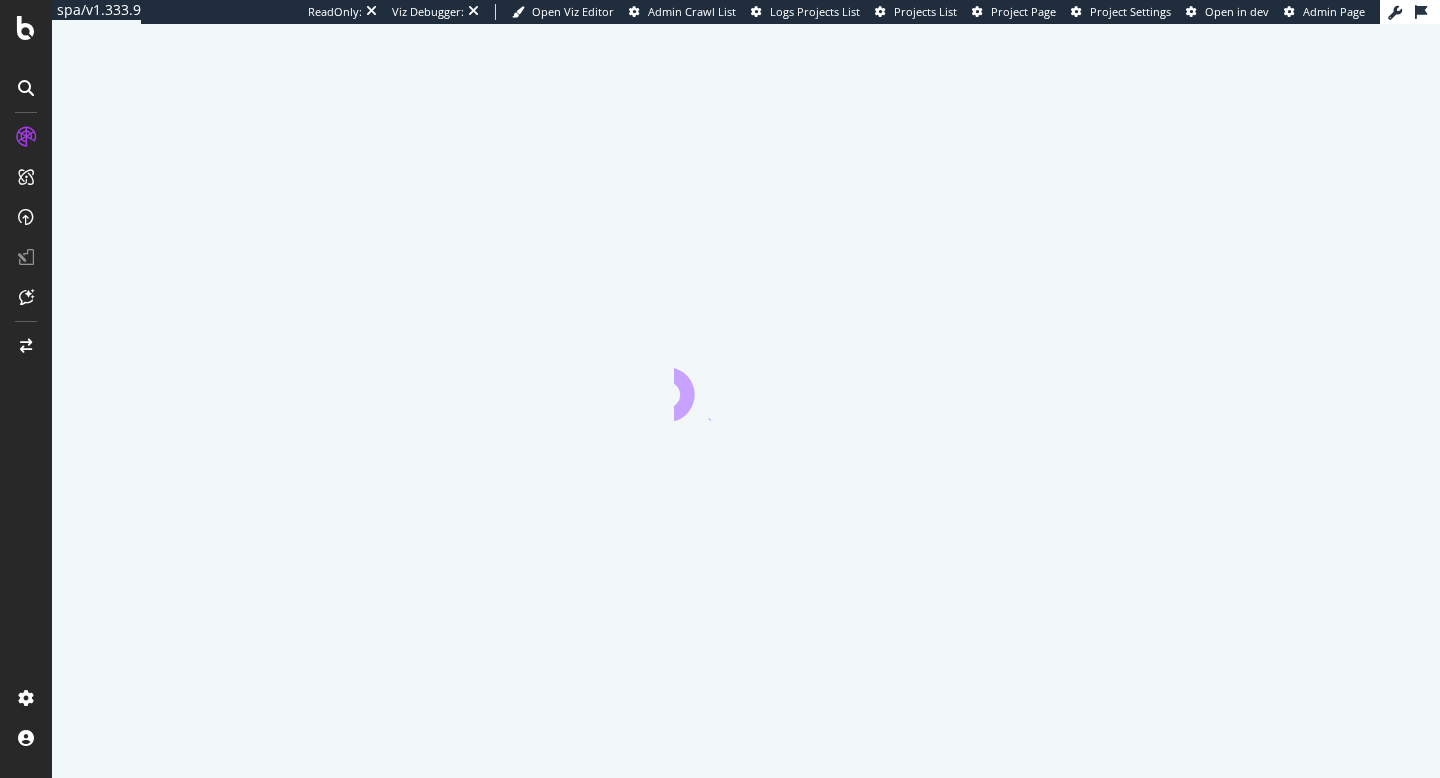 scroll, scrollTop: 0, scrollLeft: 0, axis: both 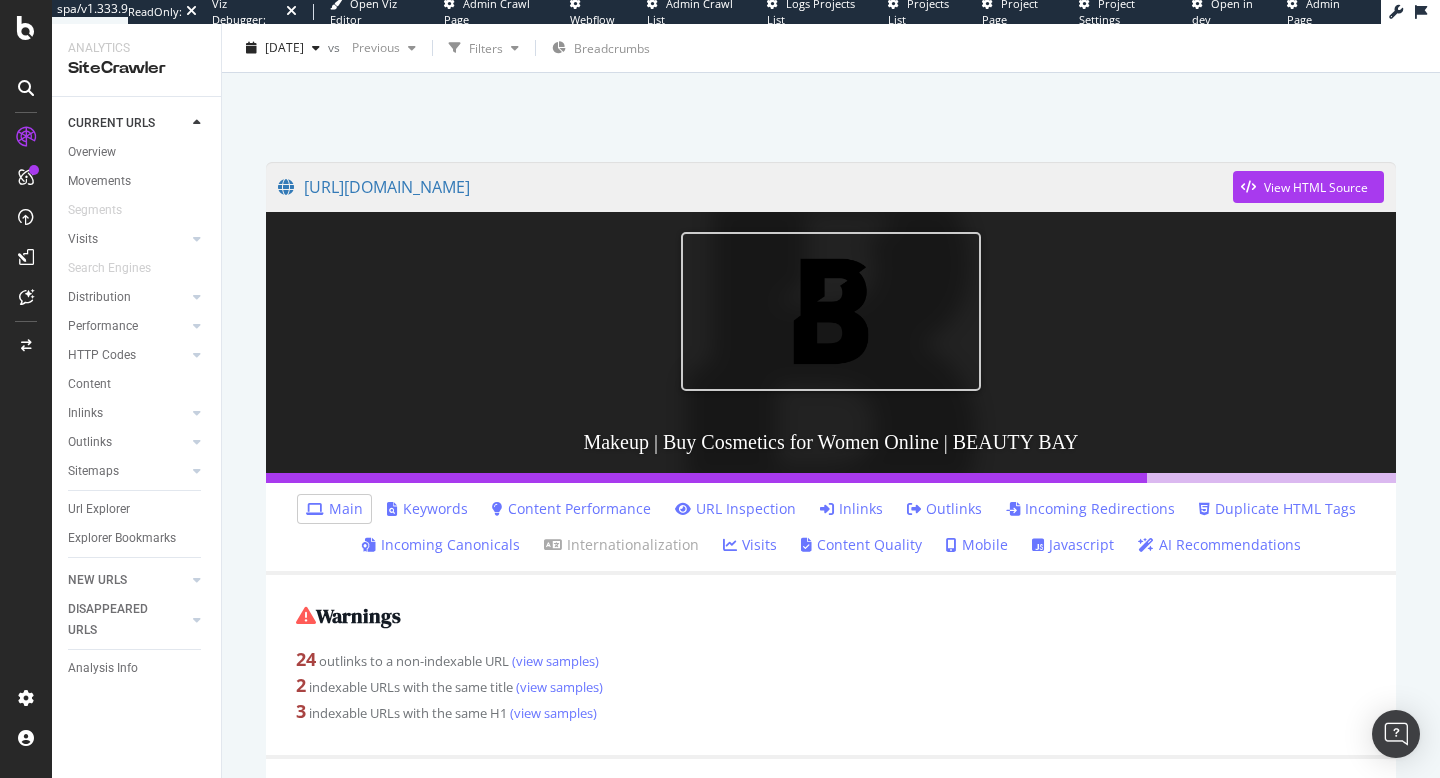 click on "Content Quality" at bounding box center [861, 545] 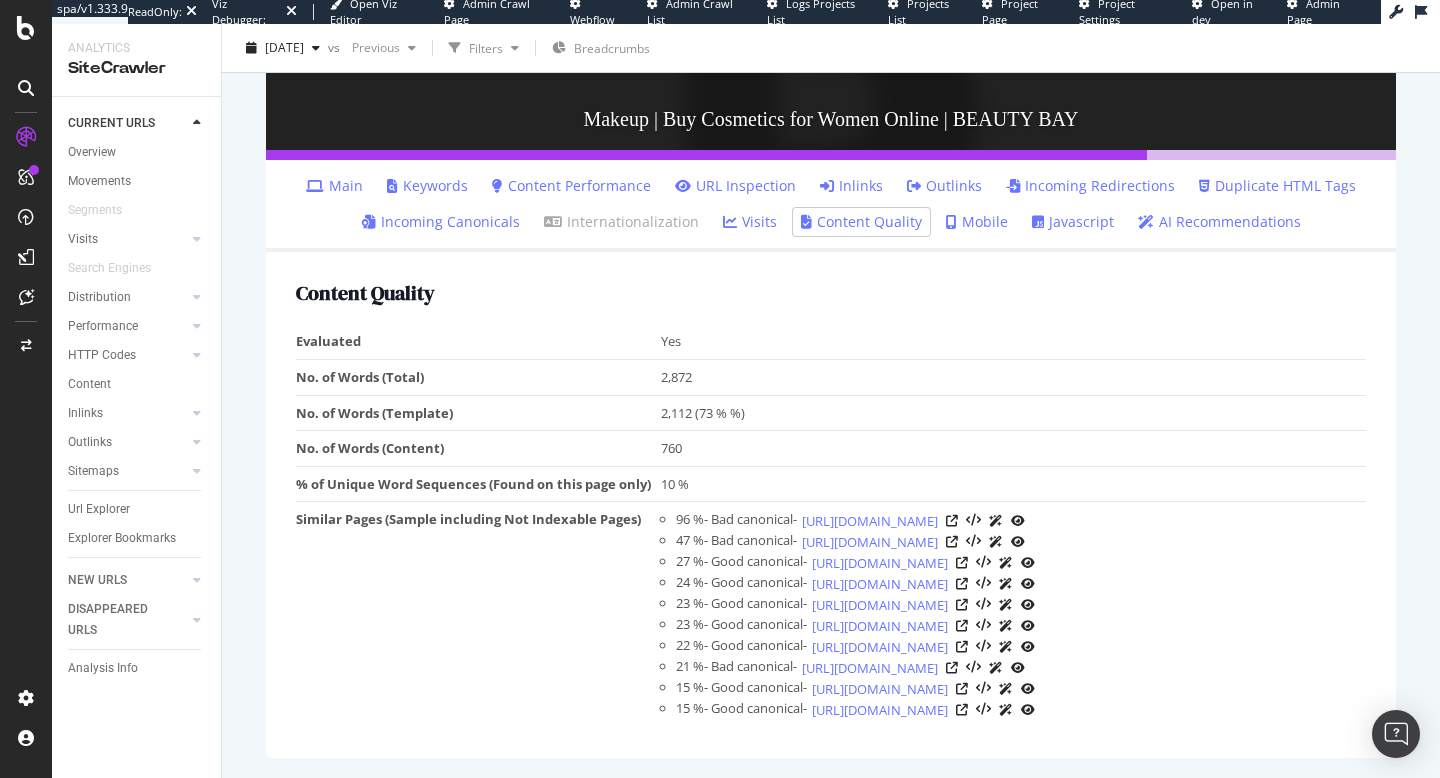 scroll, scrollTop: 437, scrollLeft: 0, axis: vertical 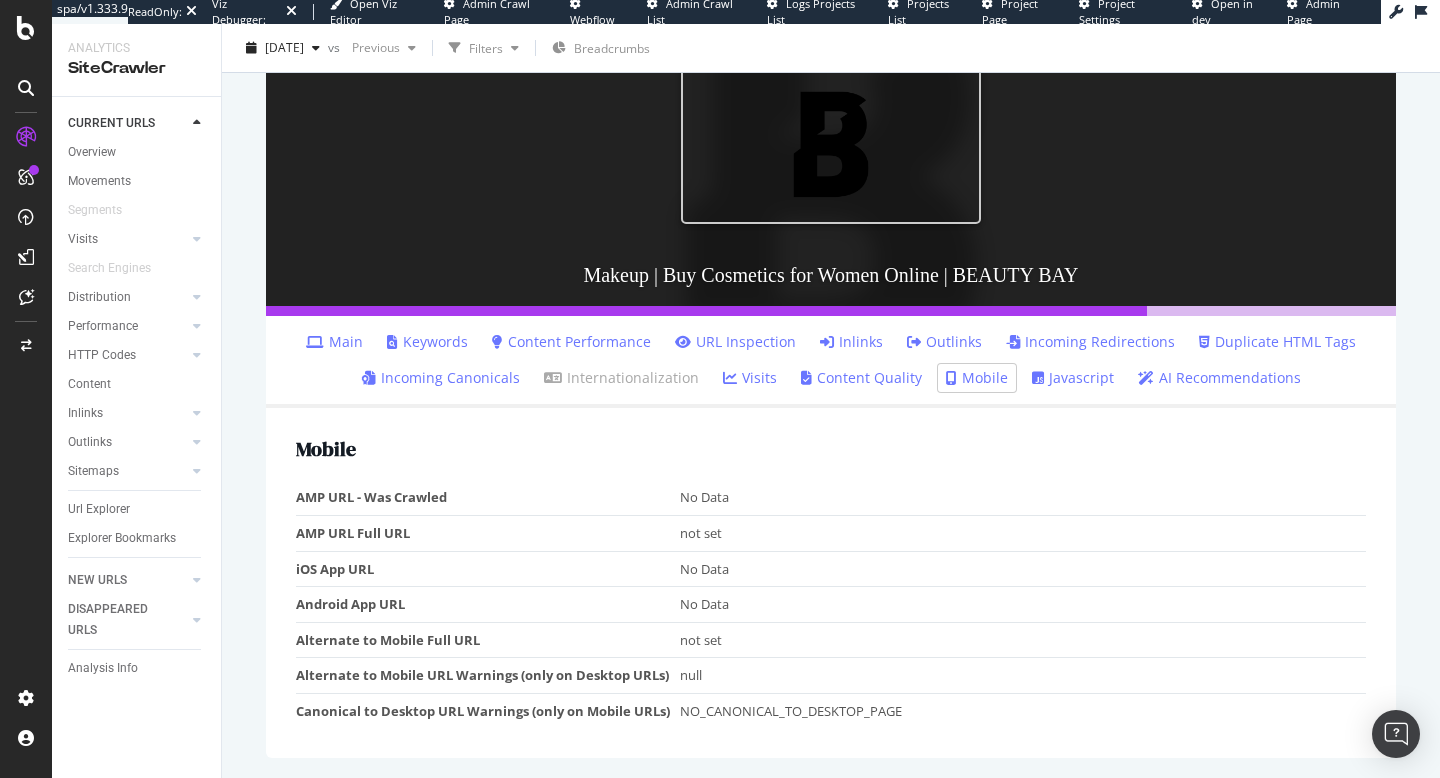 click on "Javascript" at bounding box center [1073, 378] 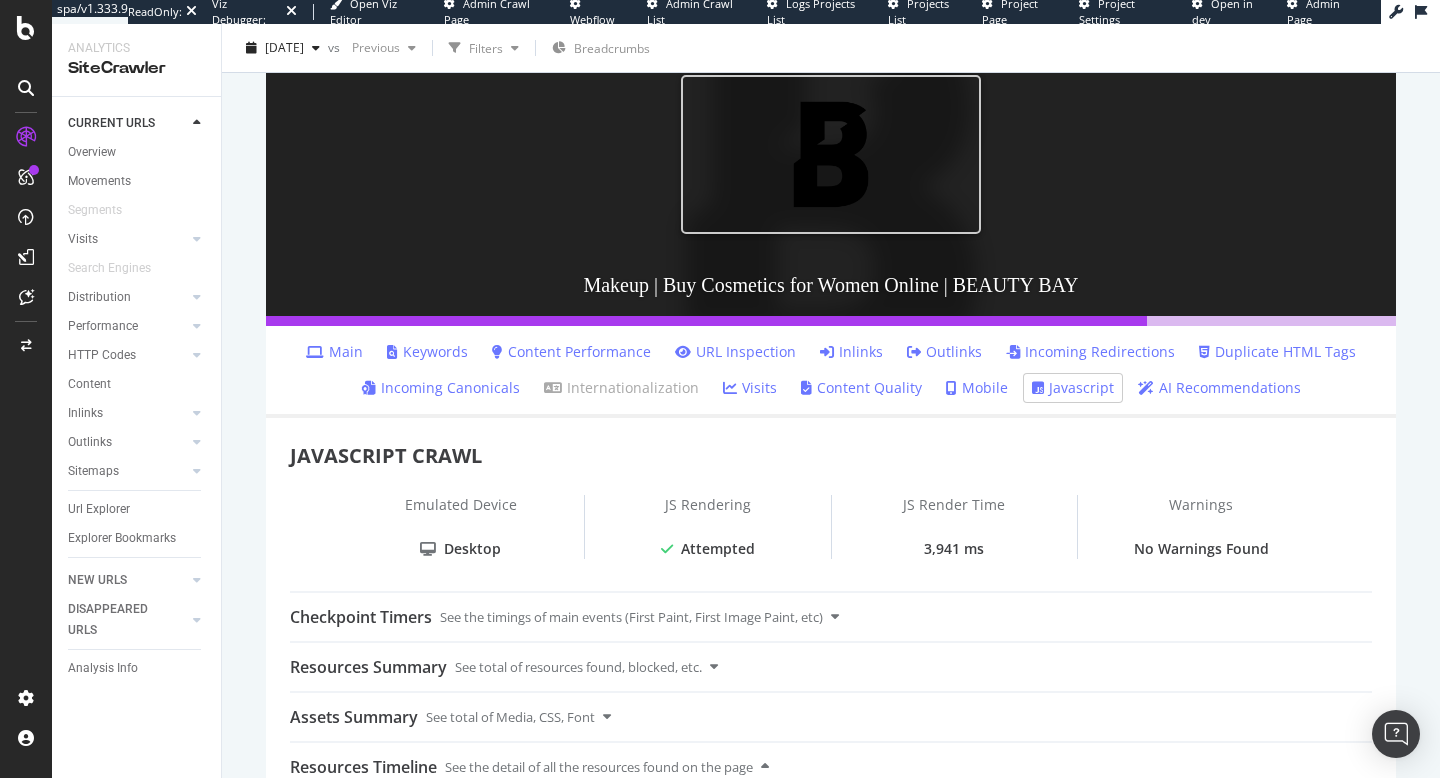 scroll, scrollTop: 0, scrollLeft: 0, axis: both 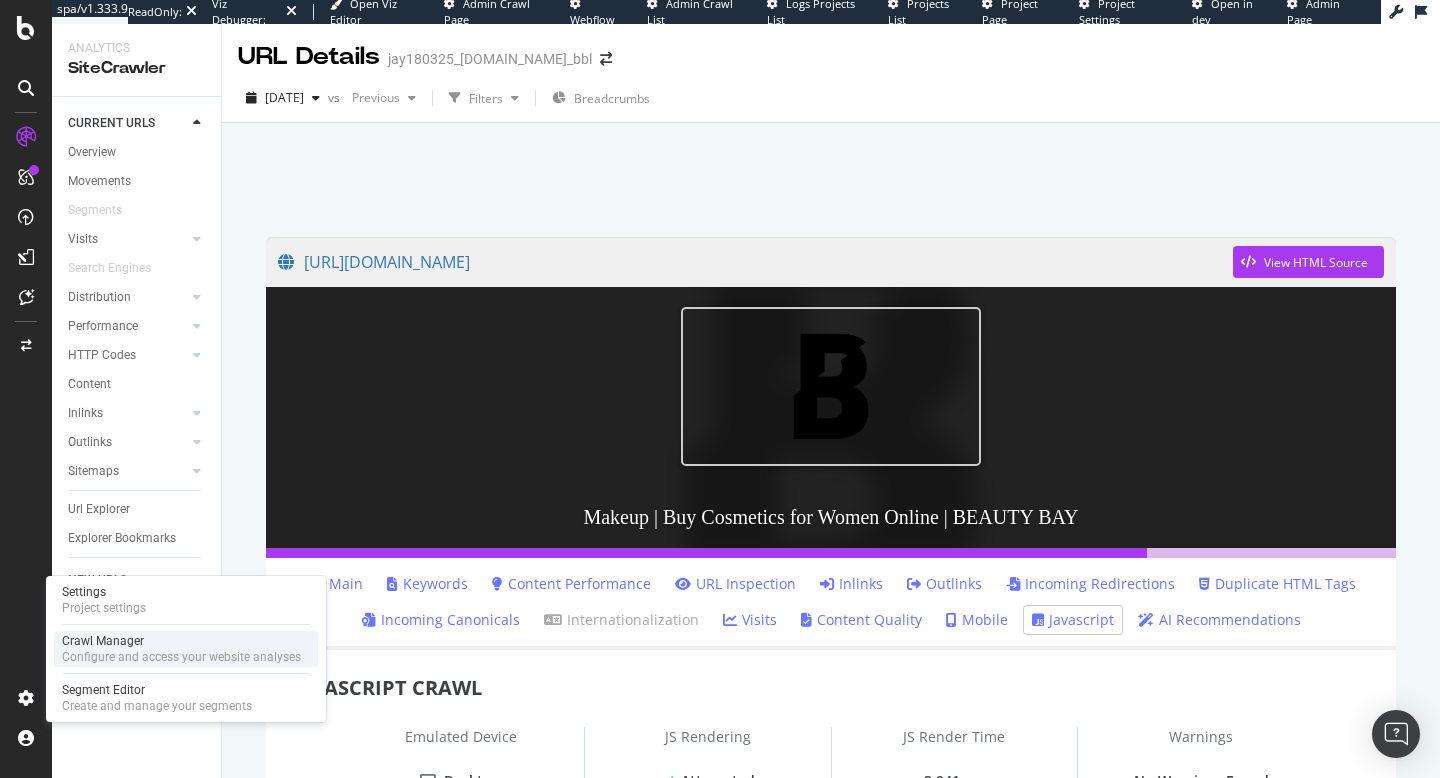click on "Crawl Manager" at bounding box center [181, 641] 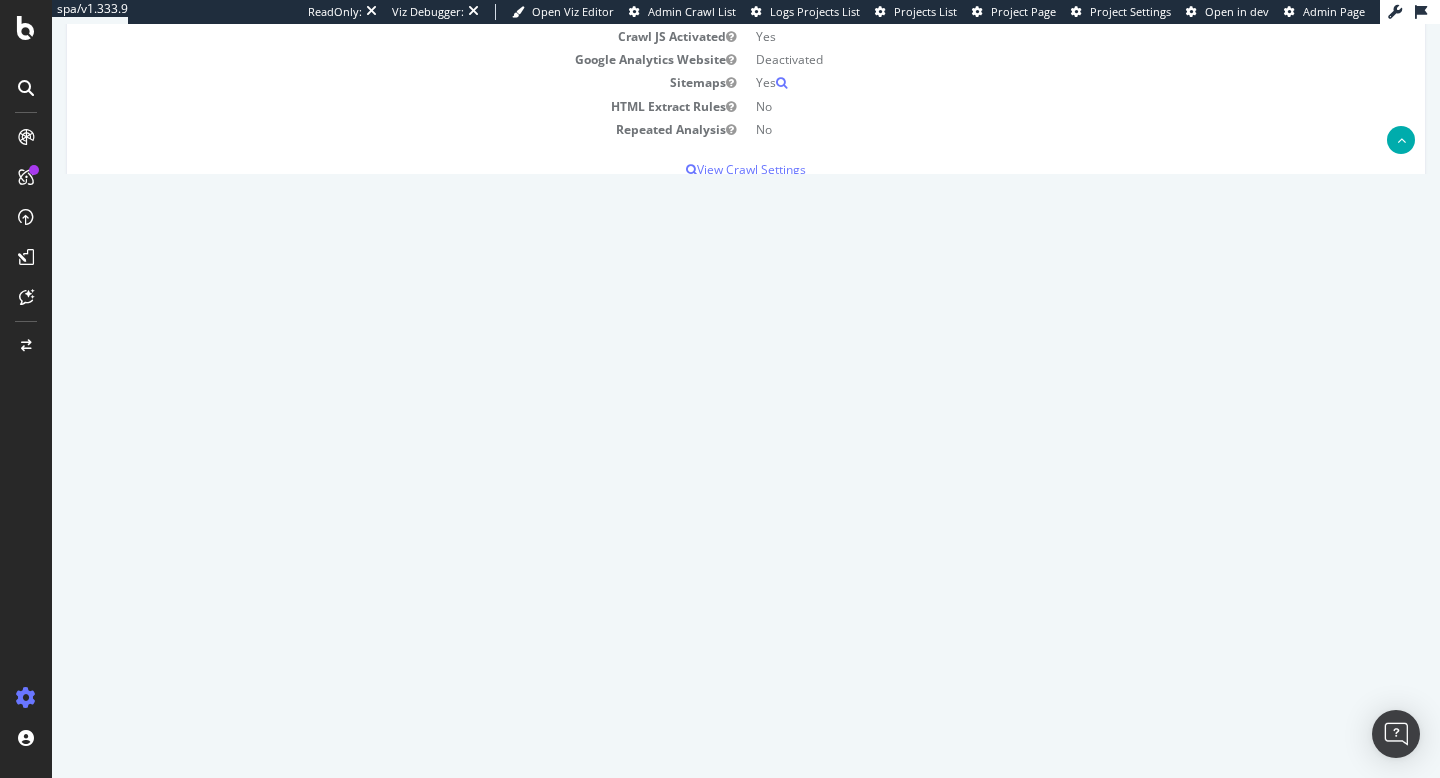 scroll, scrollTop: 318, scrollLeft: 0, axis: vertical 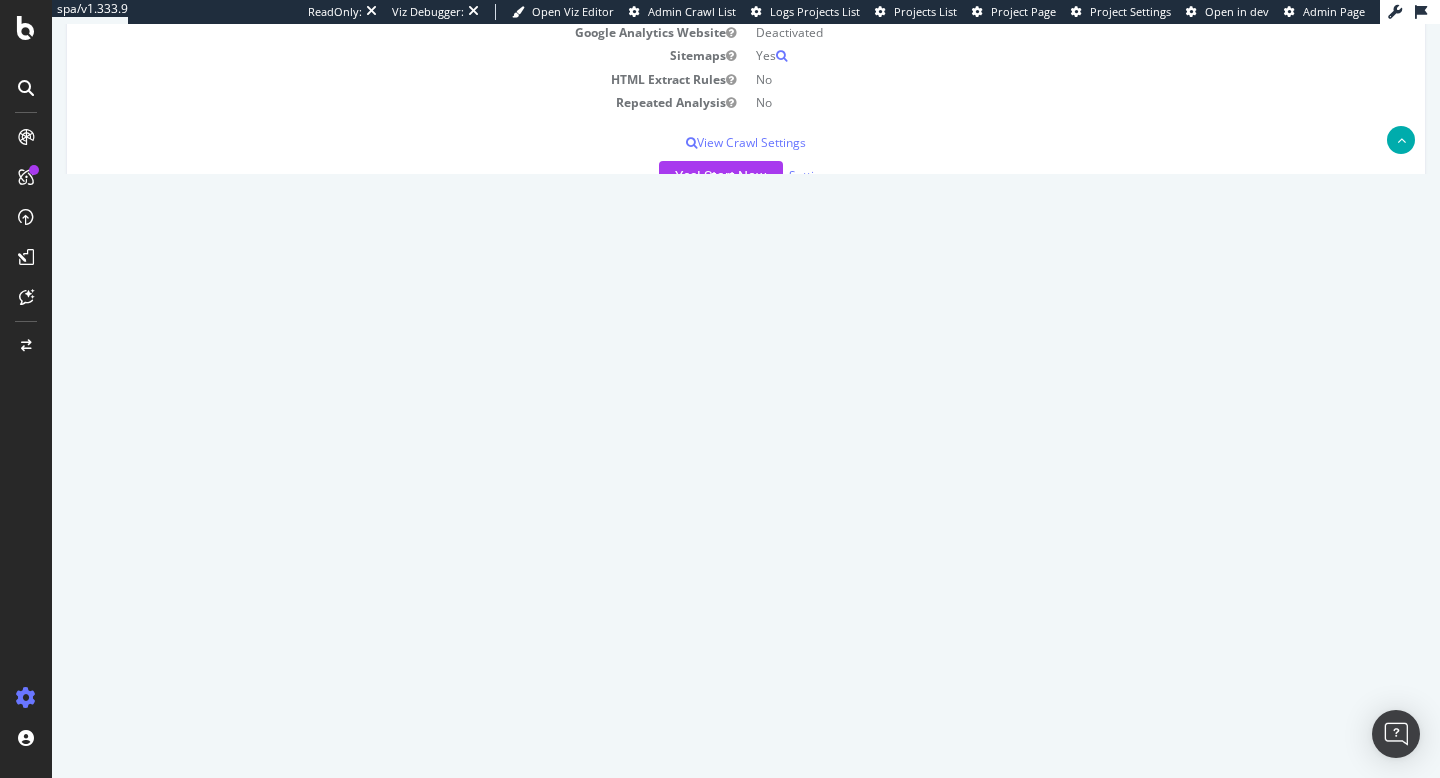 click on "2025 Jul. 18th
report" at bounding box center (135, 364) 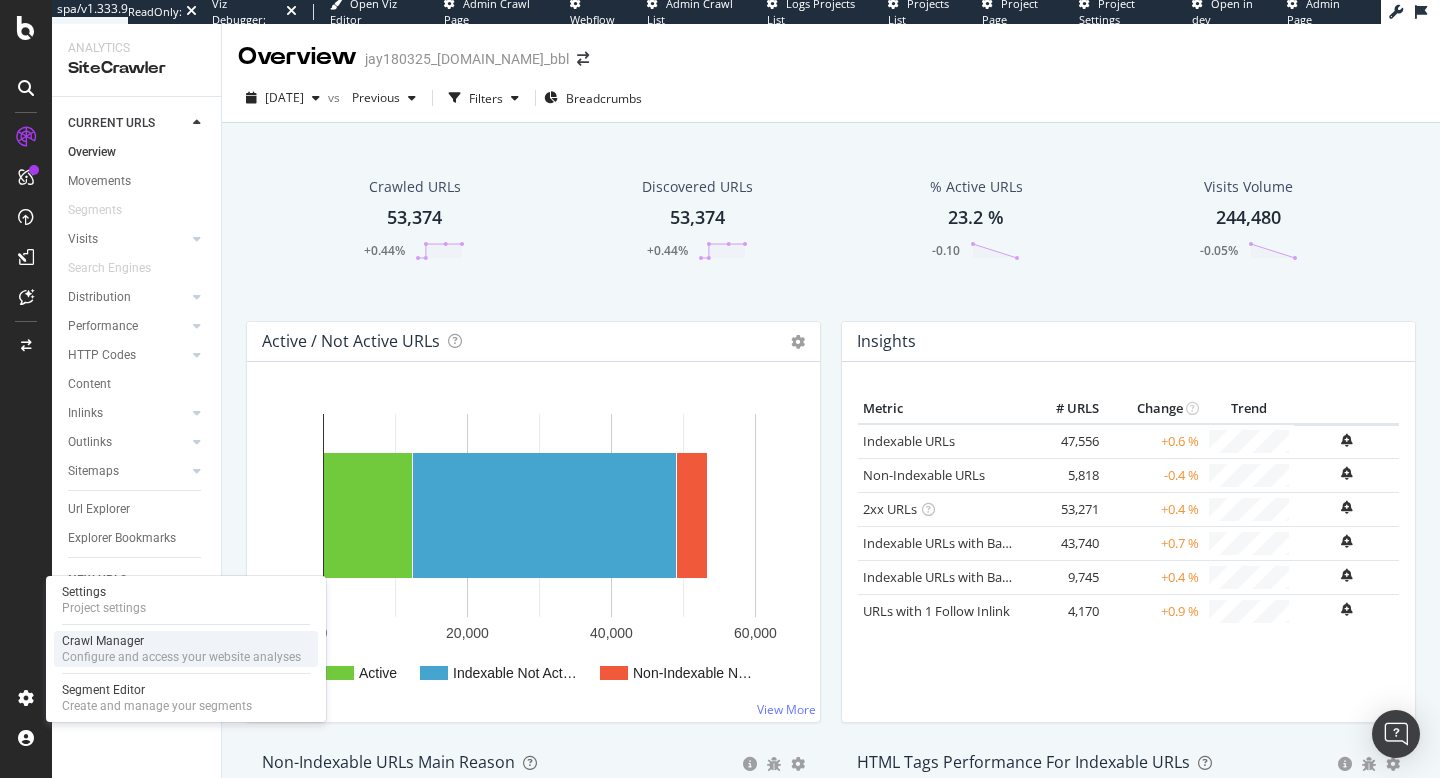 click on "Configure and access your website analyses" at bounding box center [181, 657] 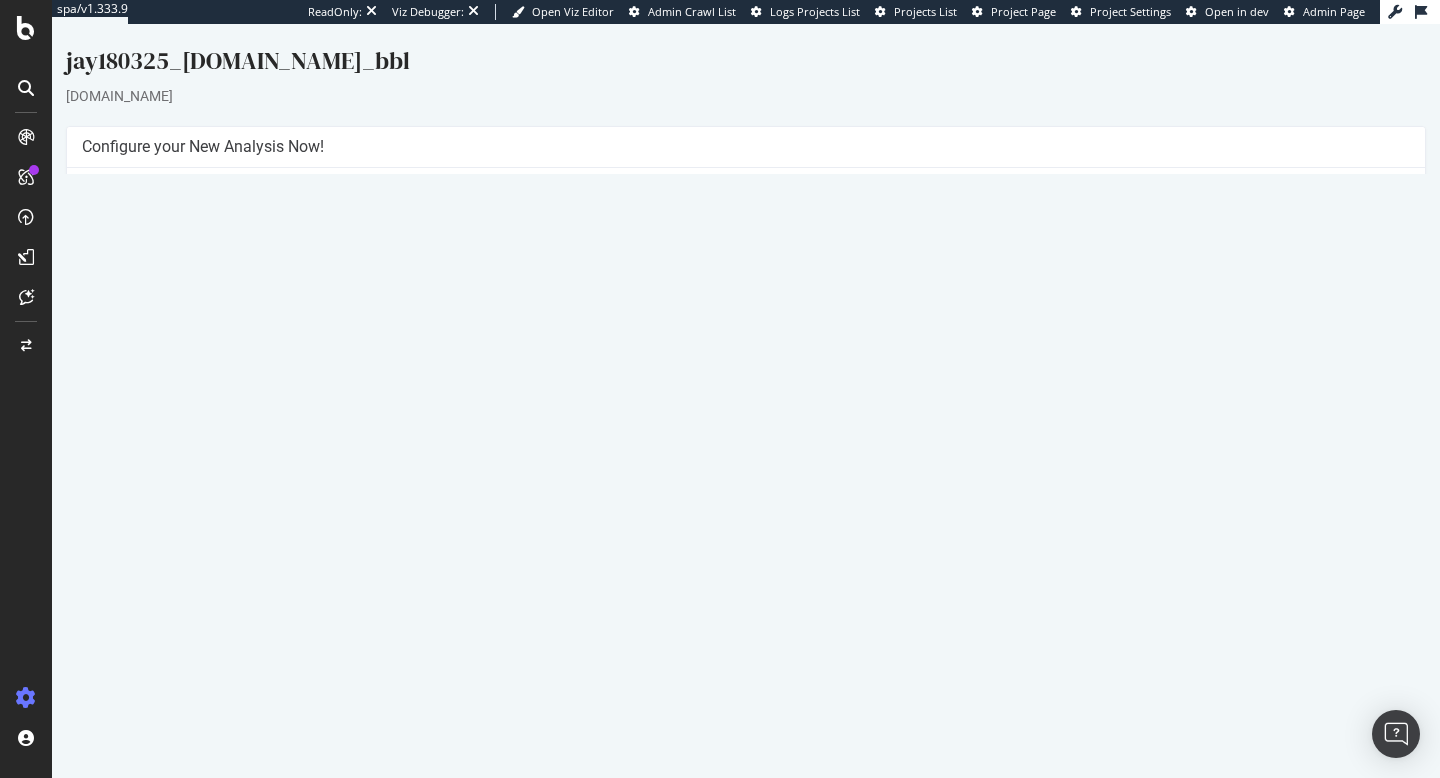 scroll, scrollTop: 58, scrollLeft: 0, axis: vertical 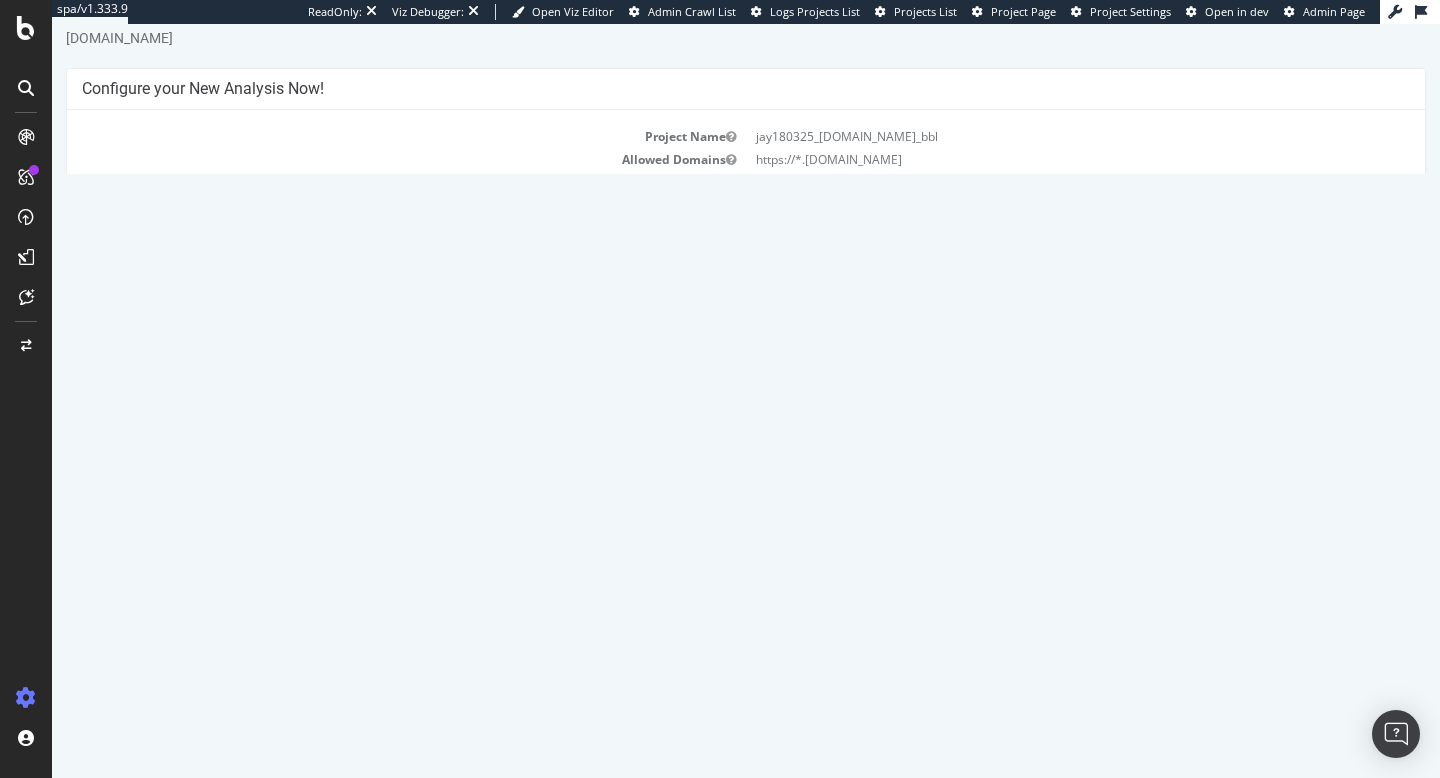 click on "Settings" at bounding box center (811, 435) 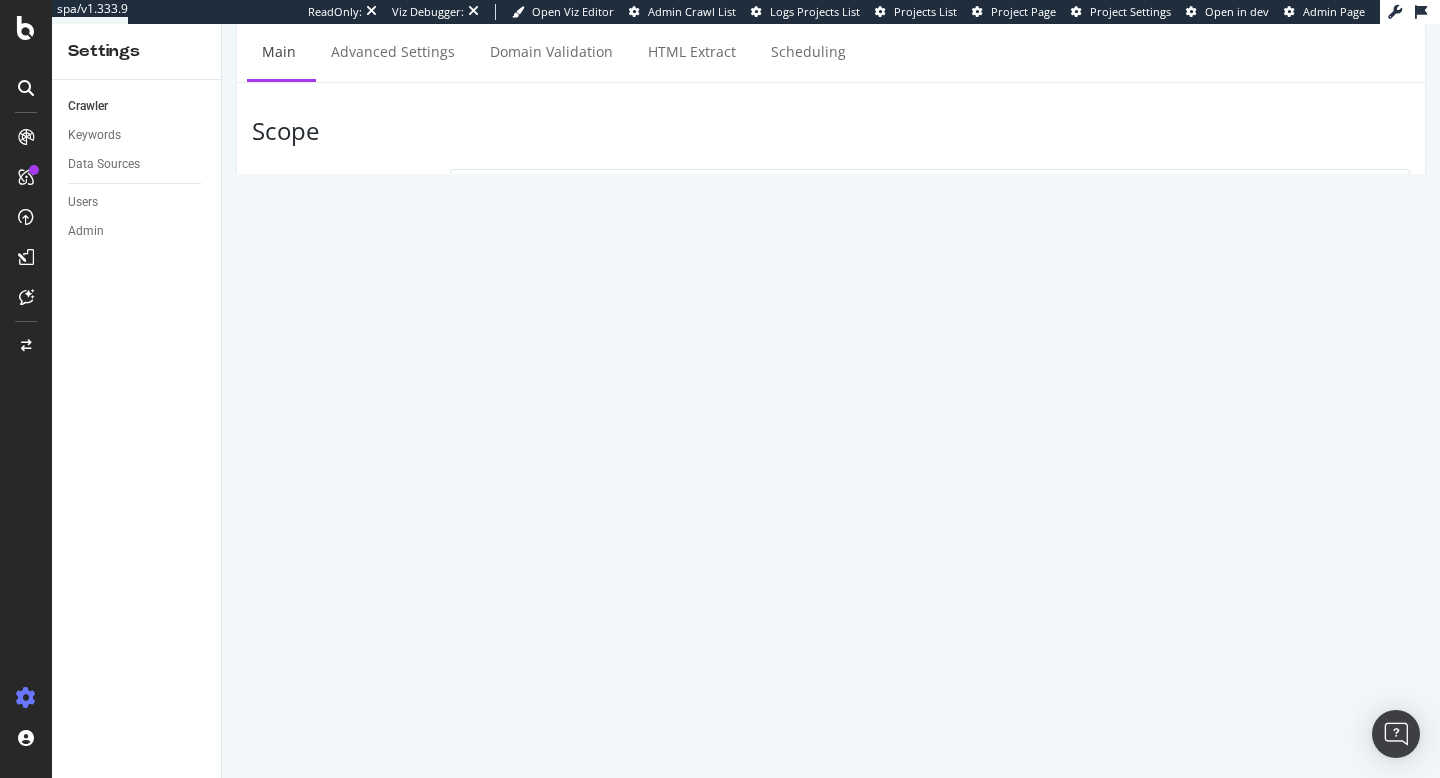 scroll, scrollTop: 0, scrollLeft: 0, axis: both 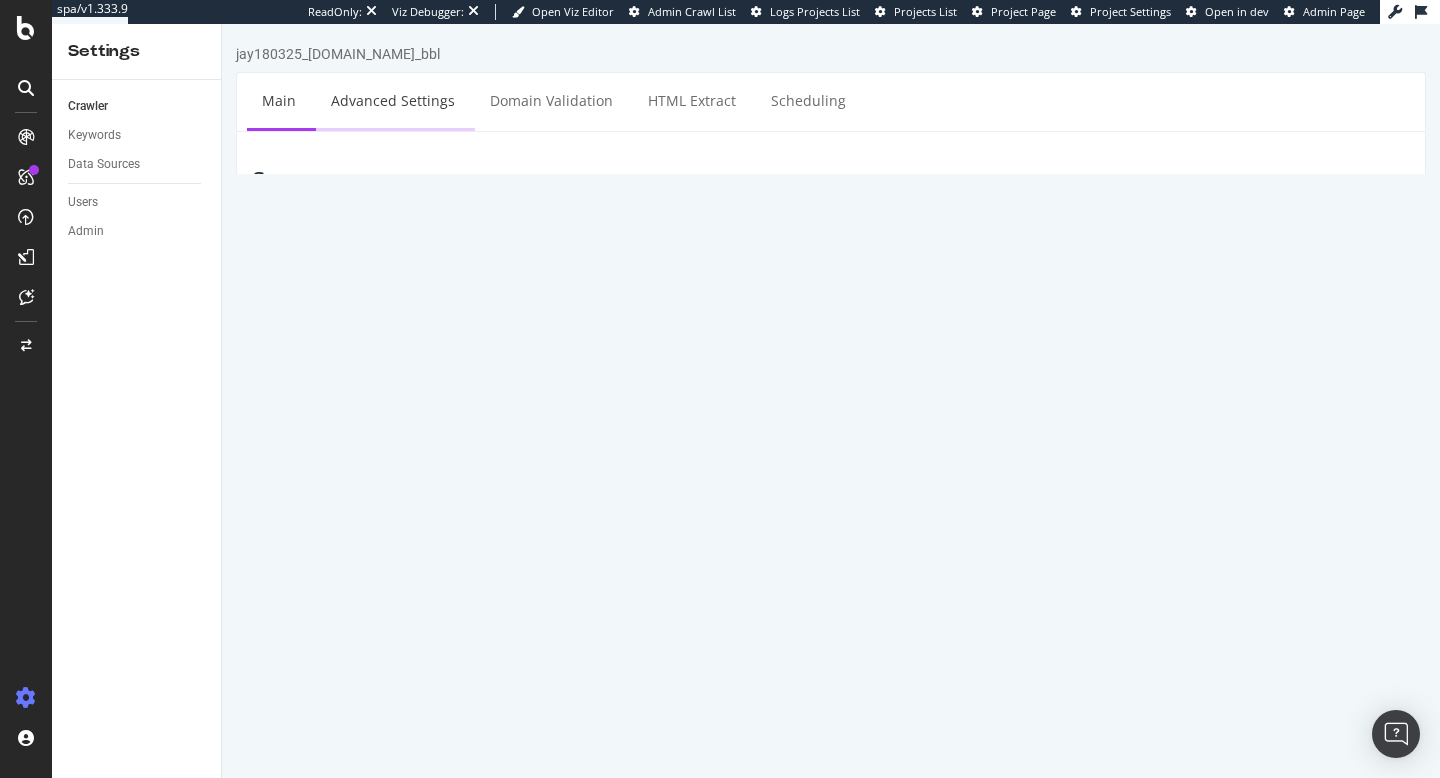 click on "Advanced Settings" at bounding box center [393, 100] 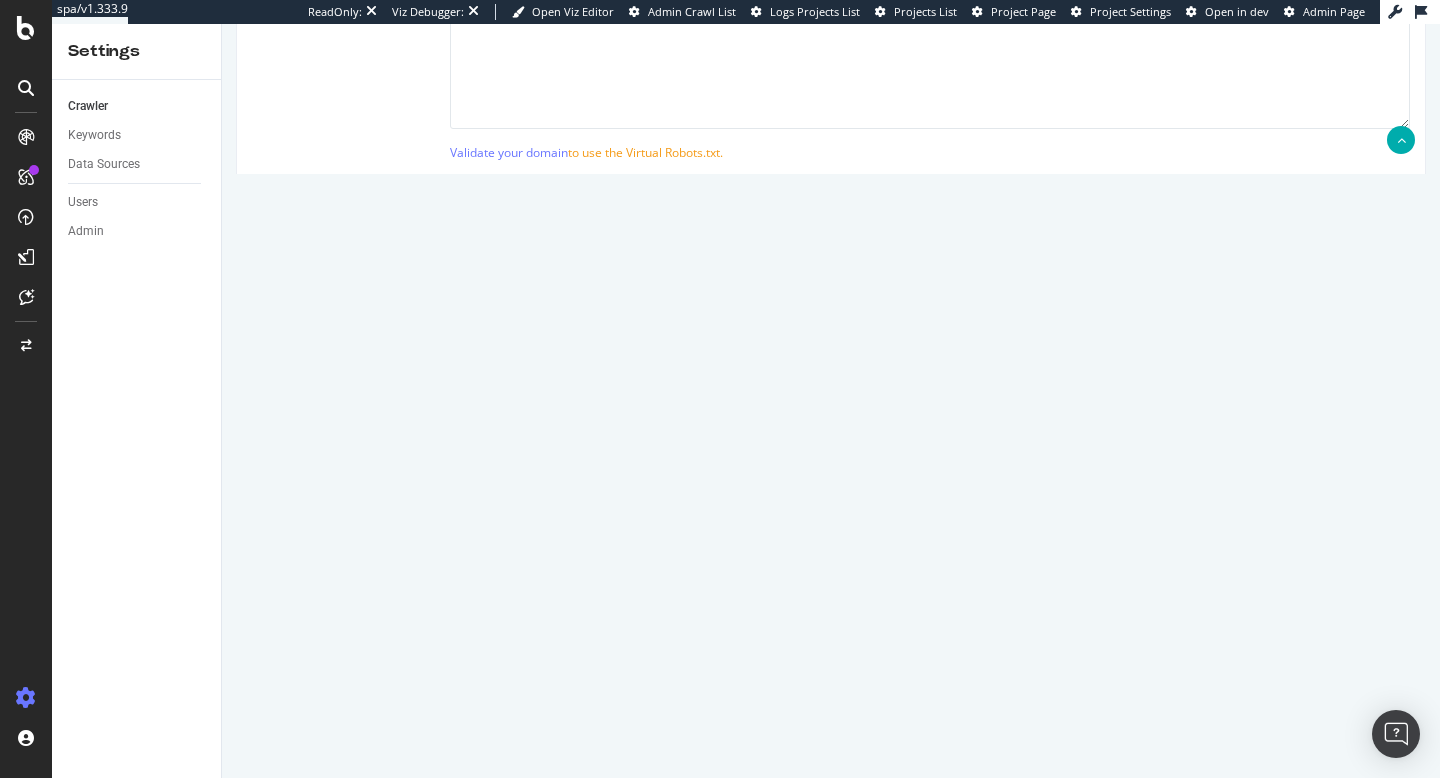 scroll, scrollTop: 1490, scrollLeft: 0, axis: vertical 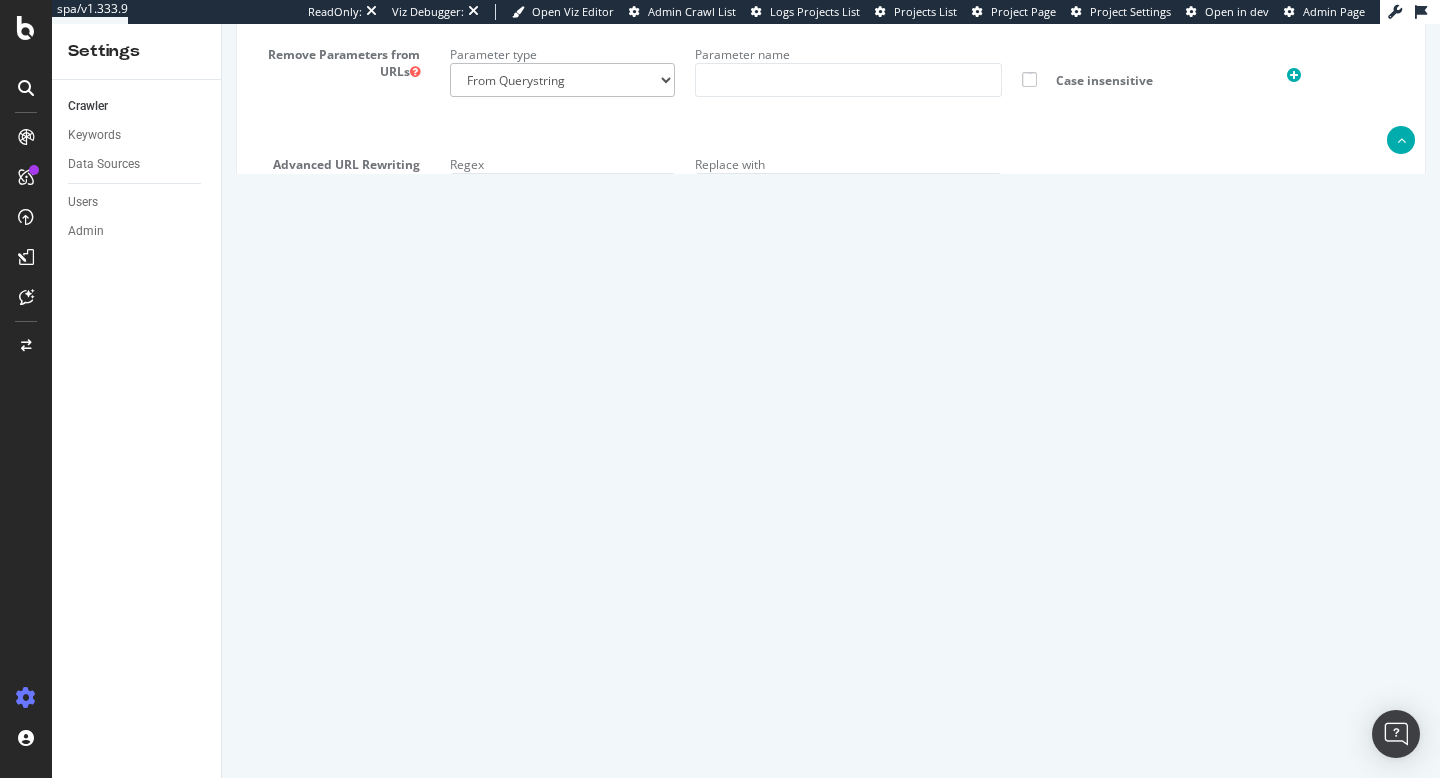 click on "Javascript (admin only)" at bounding box center [831, 347] 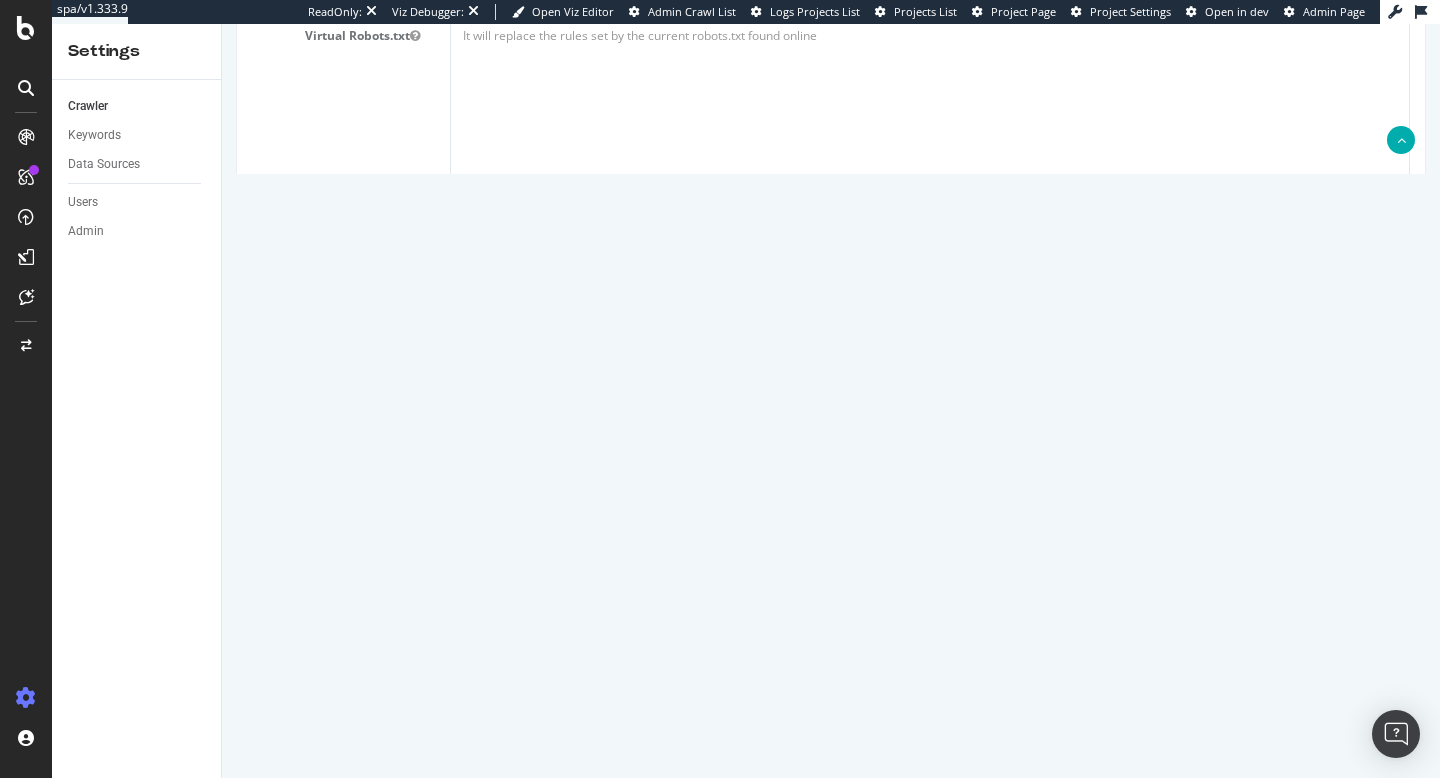 scroll, scrollTop: 0, scrollLeft: 0, axis: both 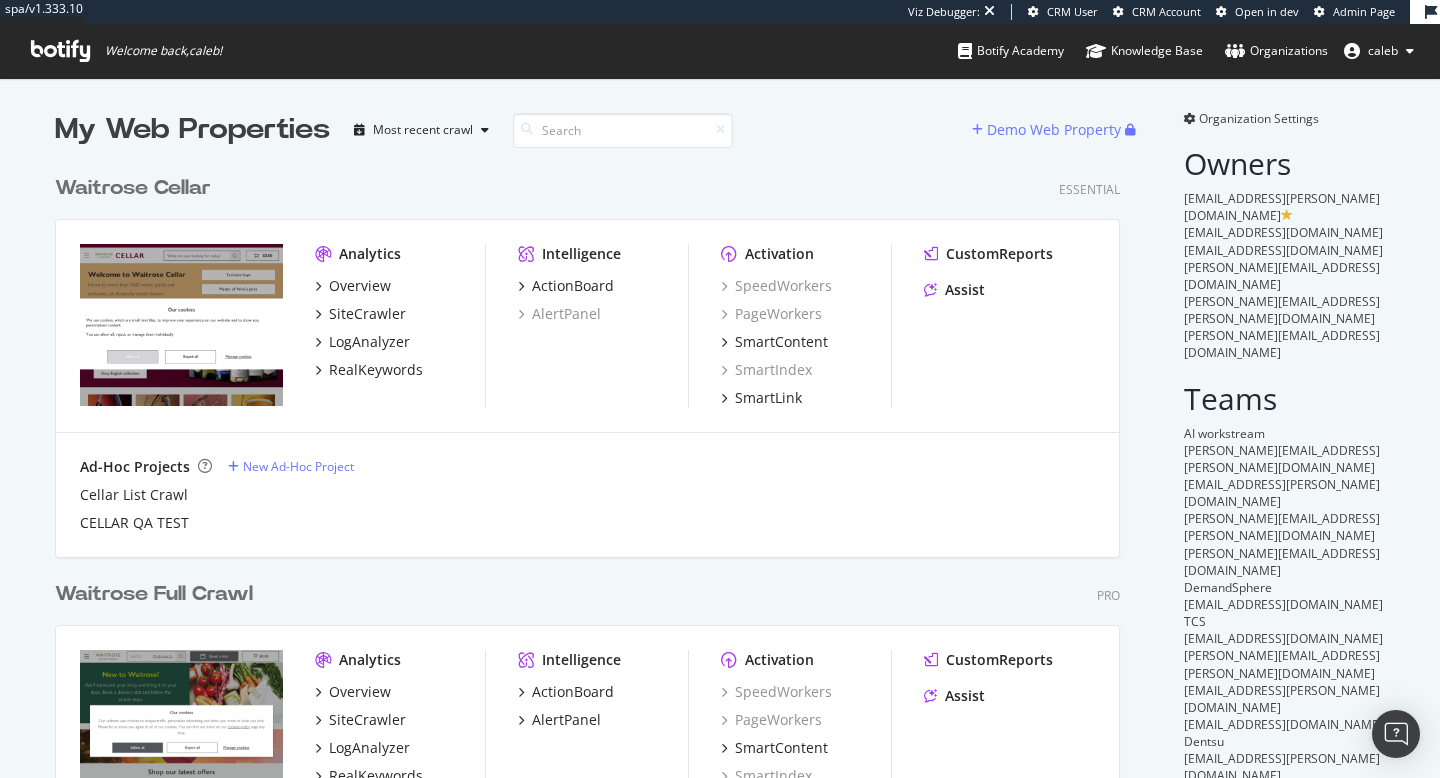 click on "Waitrose Full Crawl" at bounding box center (154, 594) 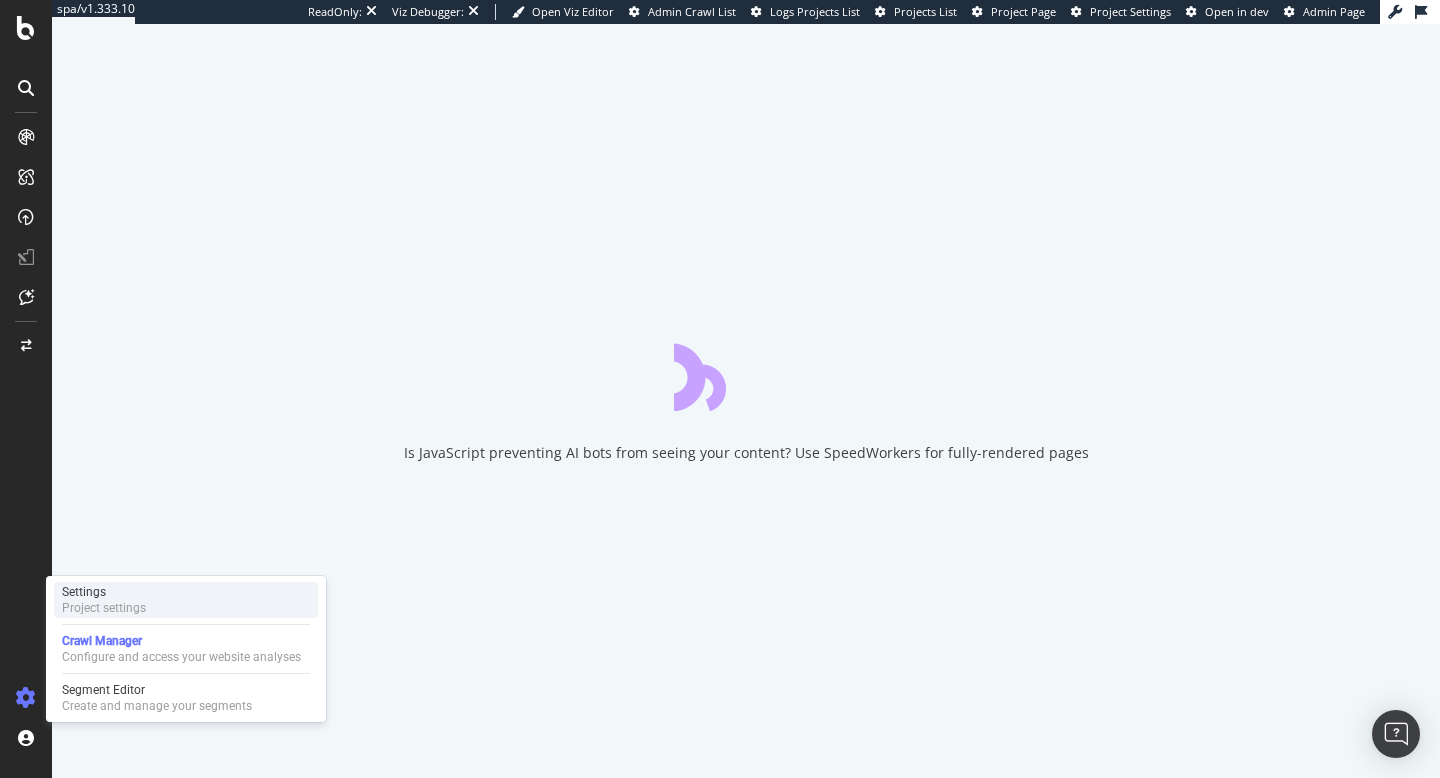 click on "Project settings" at bounding box center [104, 608] 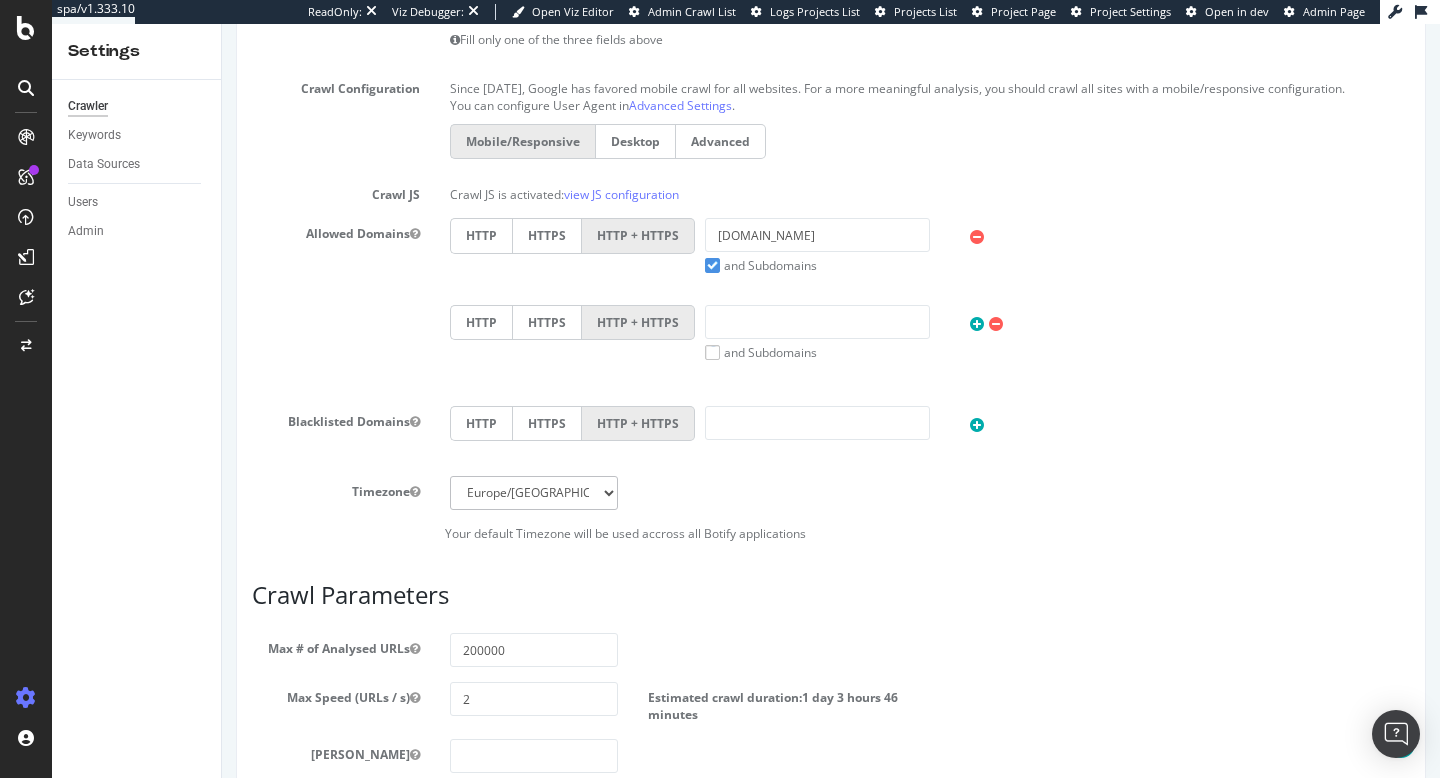 scroll, scrollTop: 0, scrollLeft: 0, axis: both 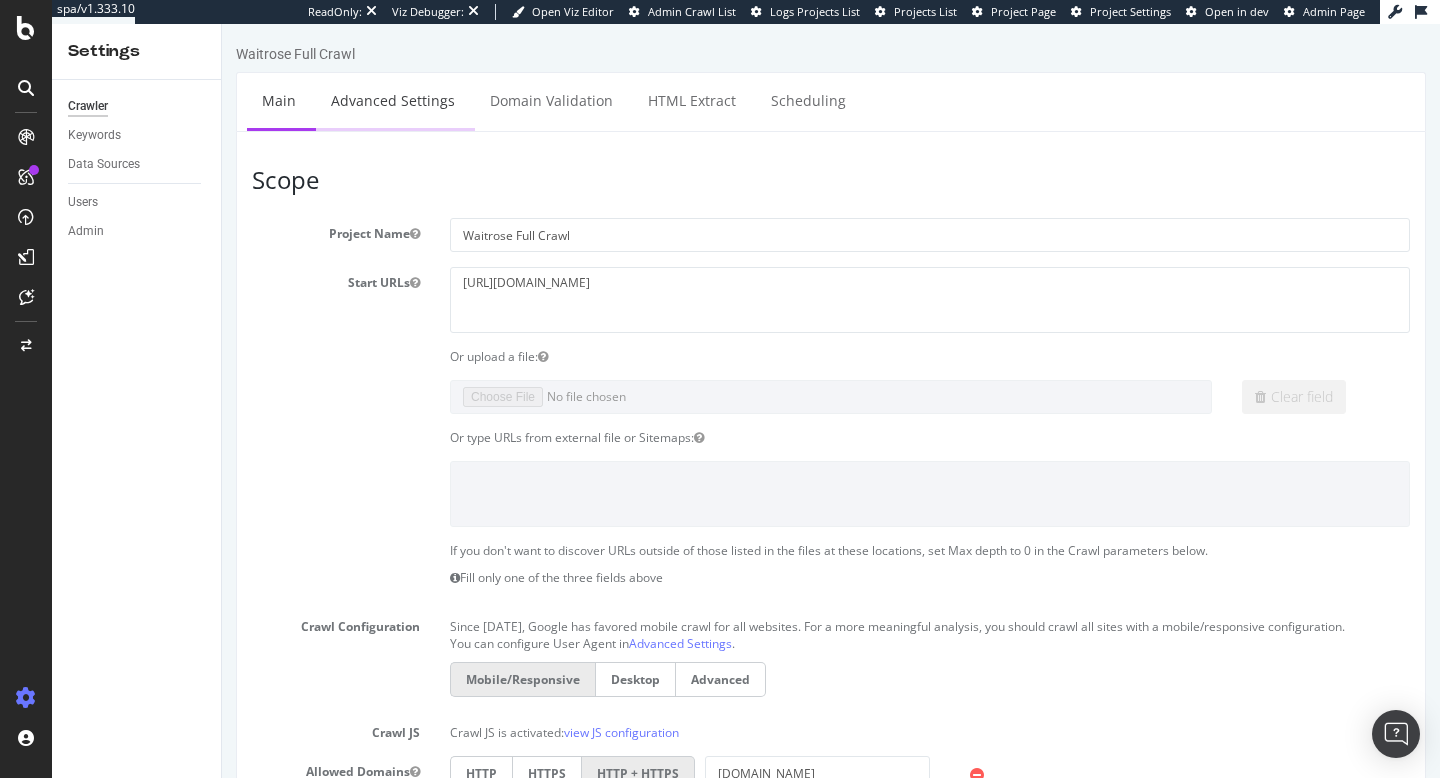 click on "Advanced Settings" at bounding box center (393, 100) 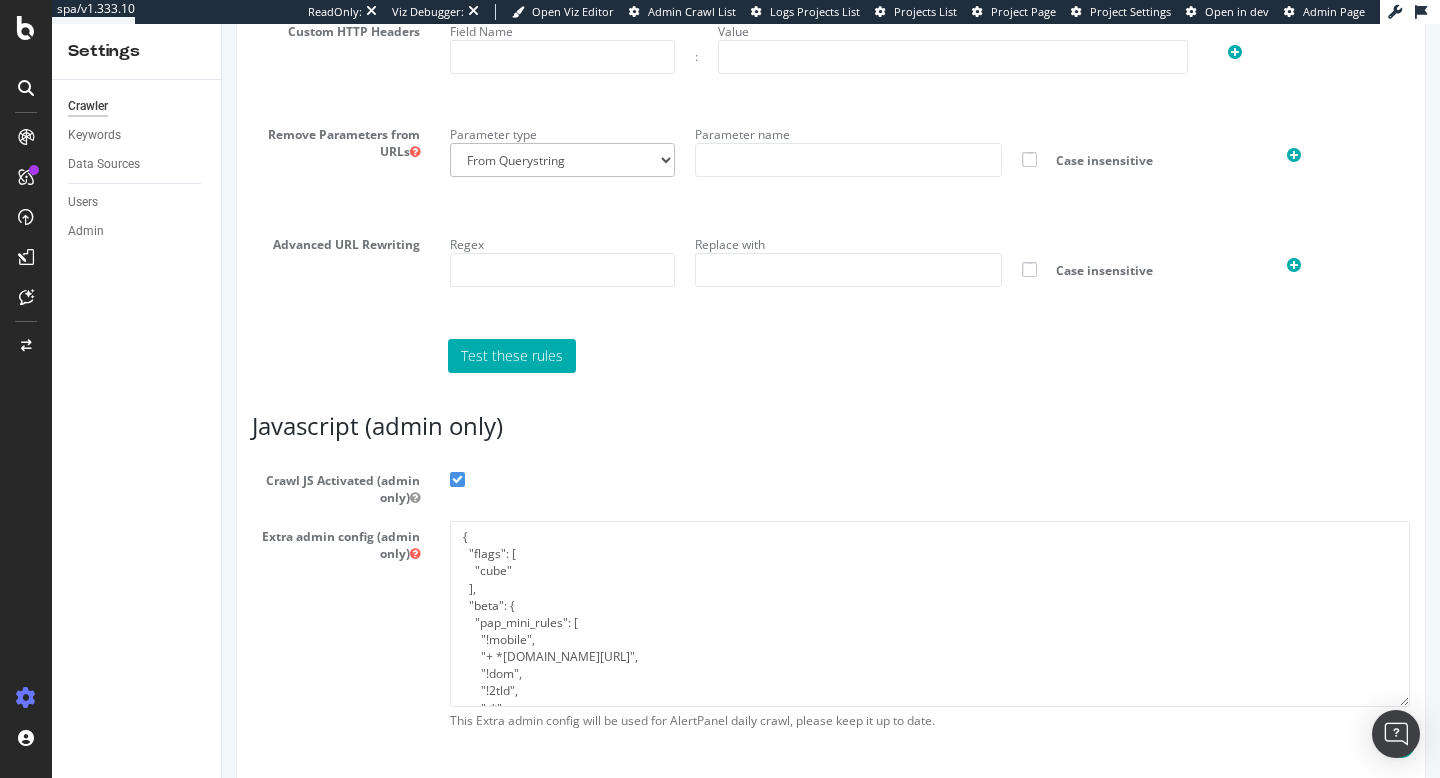 scroll, scrollTop: 1458, scrollLeft: 0, axis: vertical 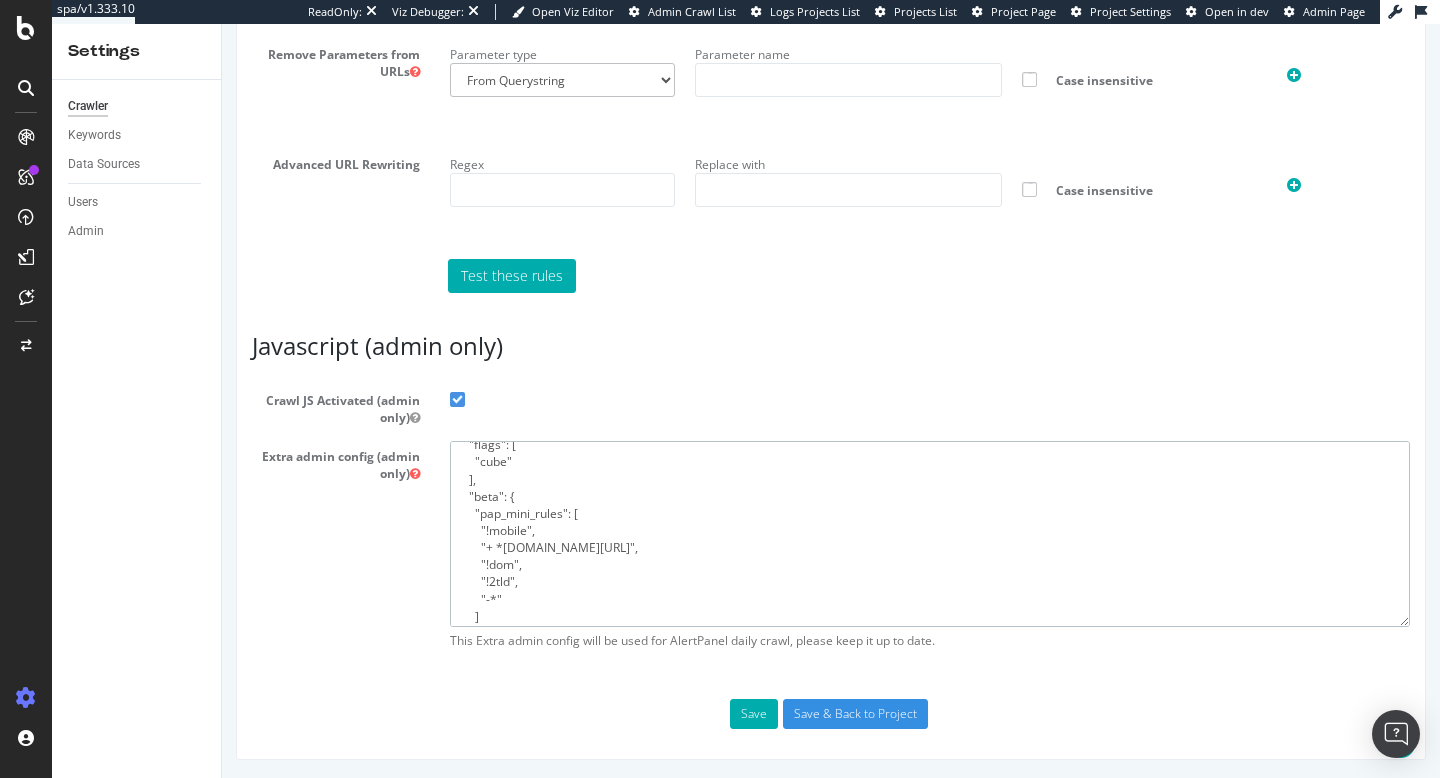 drag, startPoint x: 529, startPoint y: 527, endPoint x: 486, endPoint y: 523, distance: 43.185646 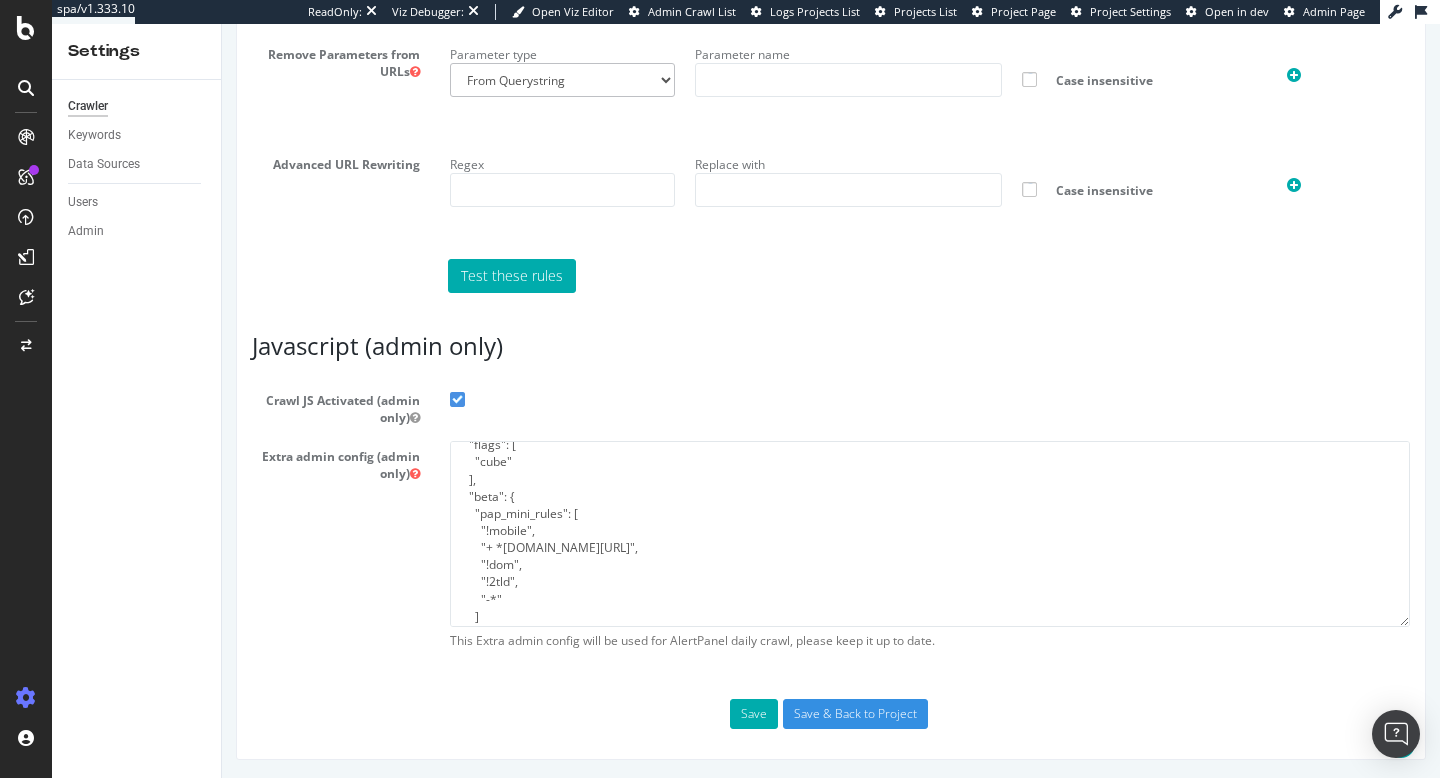 click on "Report features Content Quality
Evaluate Content Quality Identify areas of your website with low-quality content
and understand why they don't meet quality criteria Indexability
Ignore Canonical Tags when evaluating Indexability Exports to Amazon S3 Inactive Full Data Exports without limitations, directly copied on Amazon S3. Contact us to activate the feature Access Allow IPs Important:  To ensure our crawler can access your website, please allow the following IP addresses in your firewall or access control settings. Botify Crawler IPs
The highlighted IP addresses are currently in use for this project. Grayed-out IPs represent additional Botify crawler addresses that may be used if your project settings change in the future. Please consider allowing all listed IPs to ensure uninterrupted crawling.
[URL] [URL] [URL] [URL] [URL] [URL] [URL] [URL] Botify" at bounding box center [831, -281] 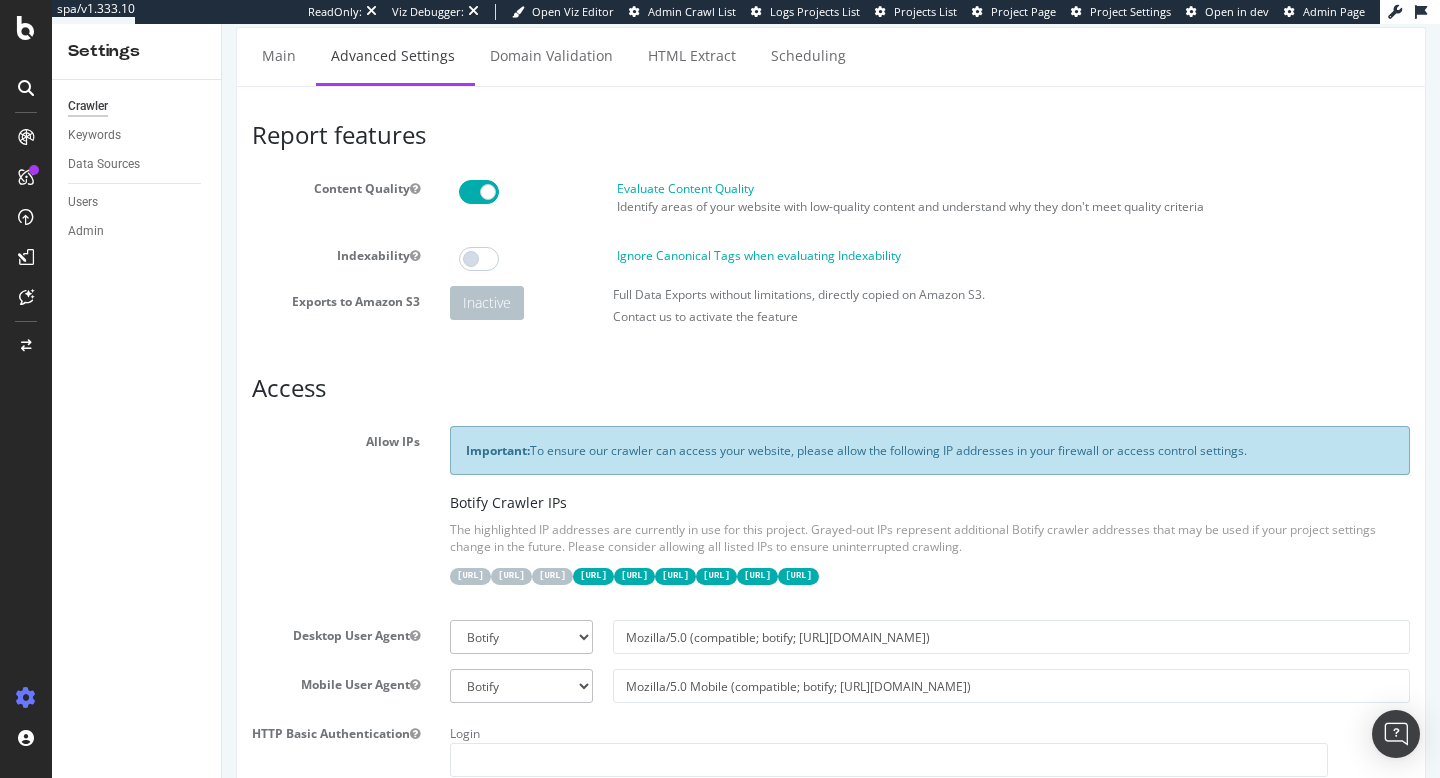 scroll, scrollTop: 0, scrollLeft: 0, axis: both 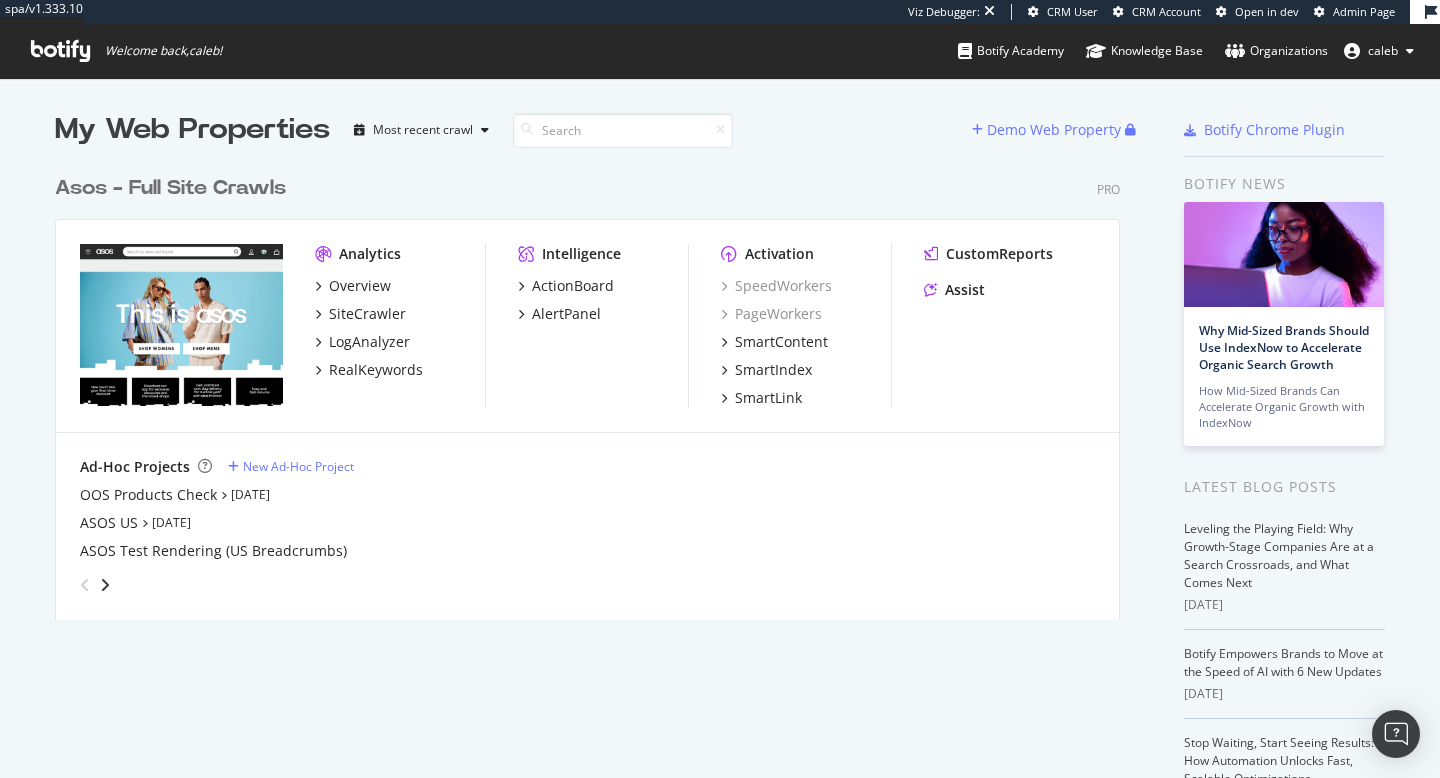 click on "Asos - Full Site Crawls" at bounding box center (170, 188) 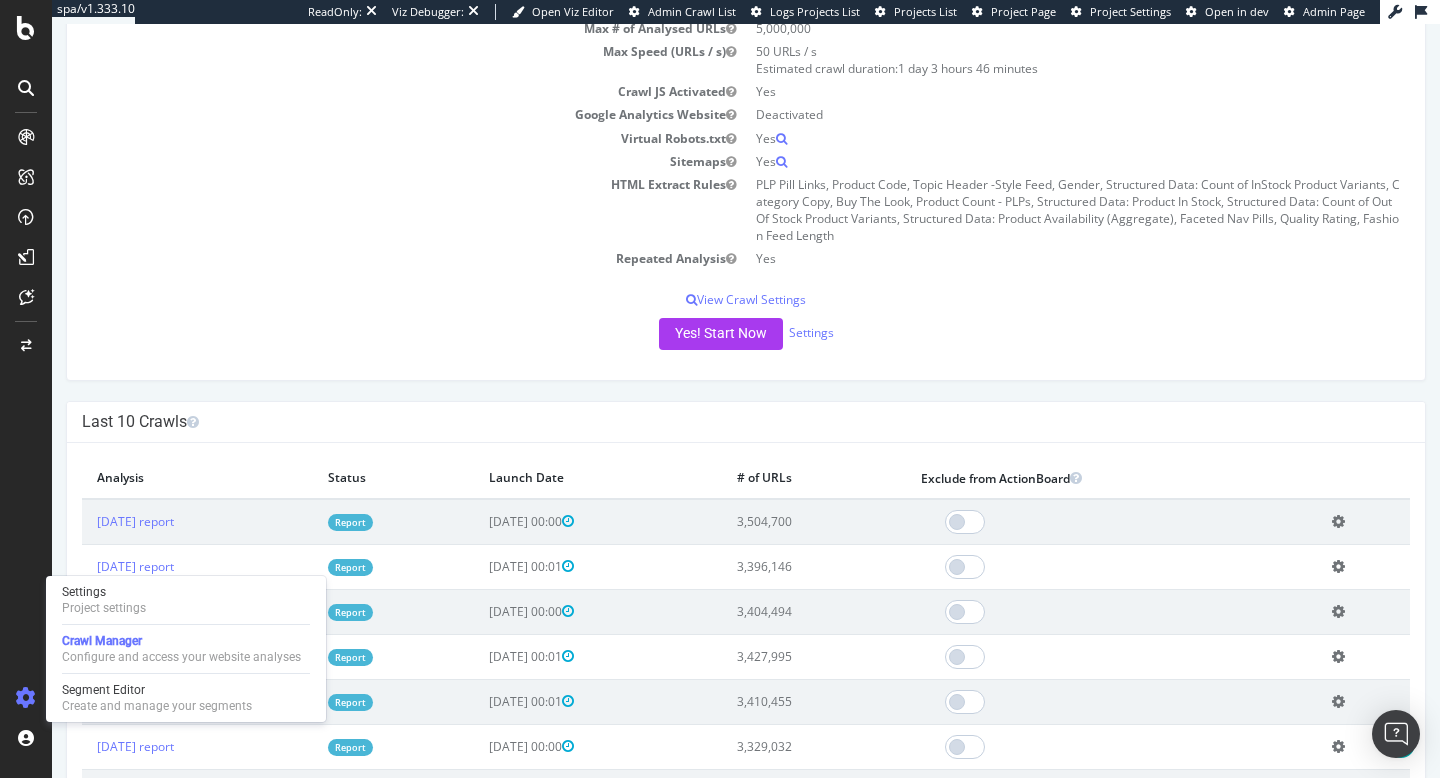 scroll, scrollTop: 218, scrollLeft: 0, axis: vertical 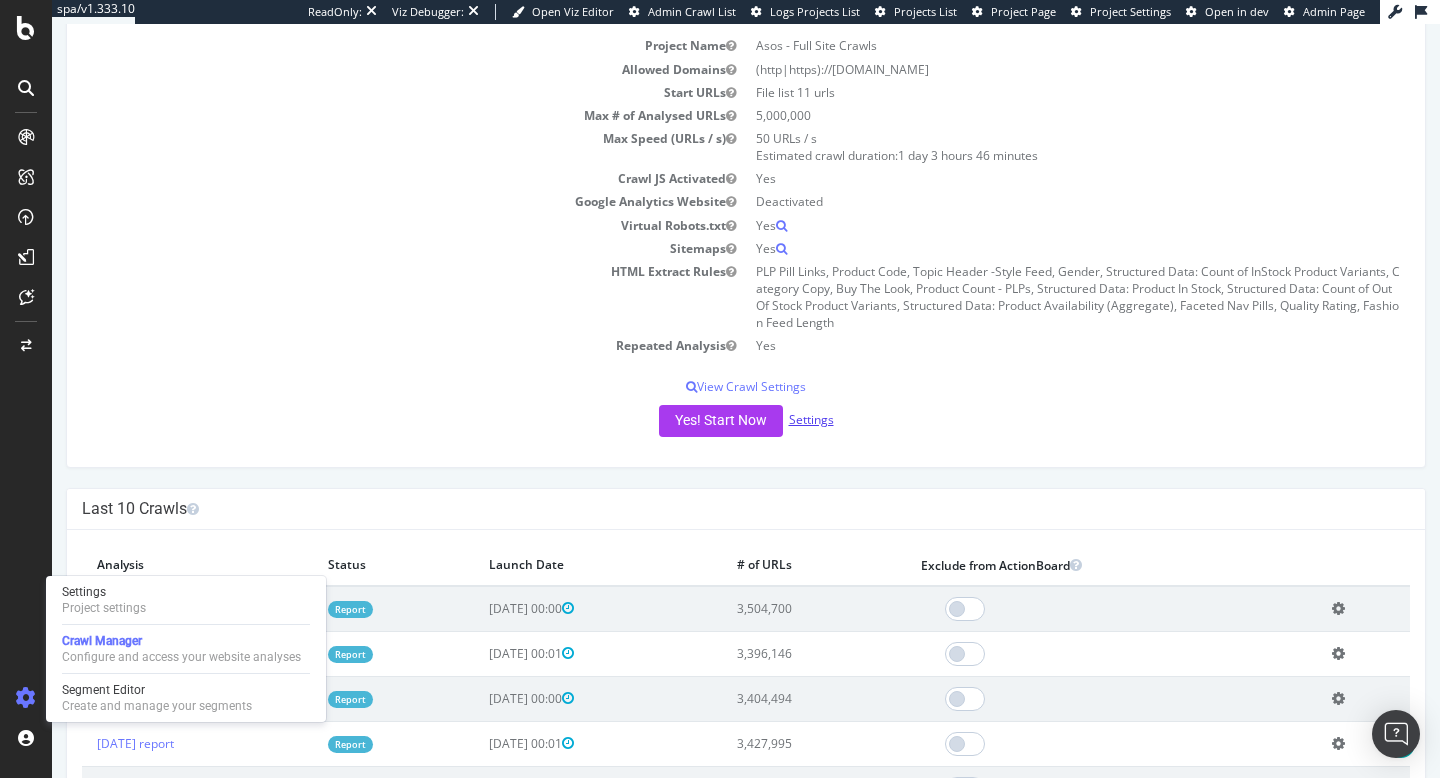 click on "Settings" at bounding box center (811, 419) 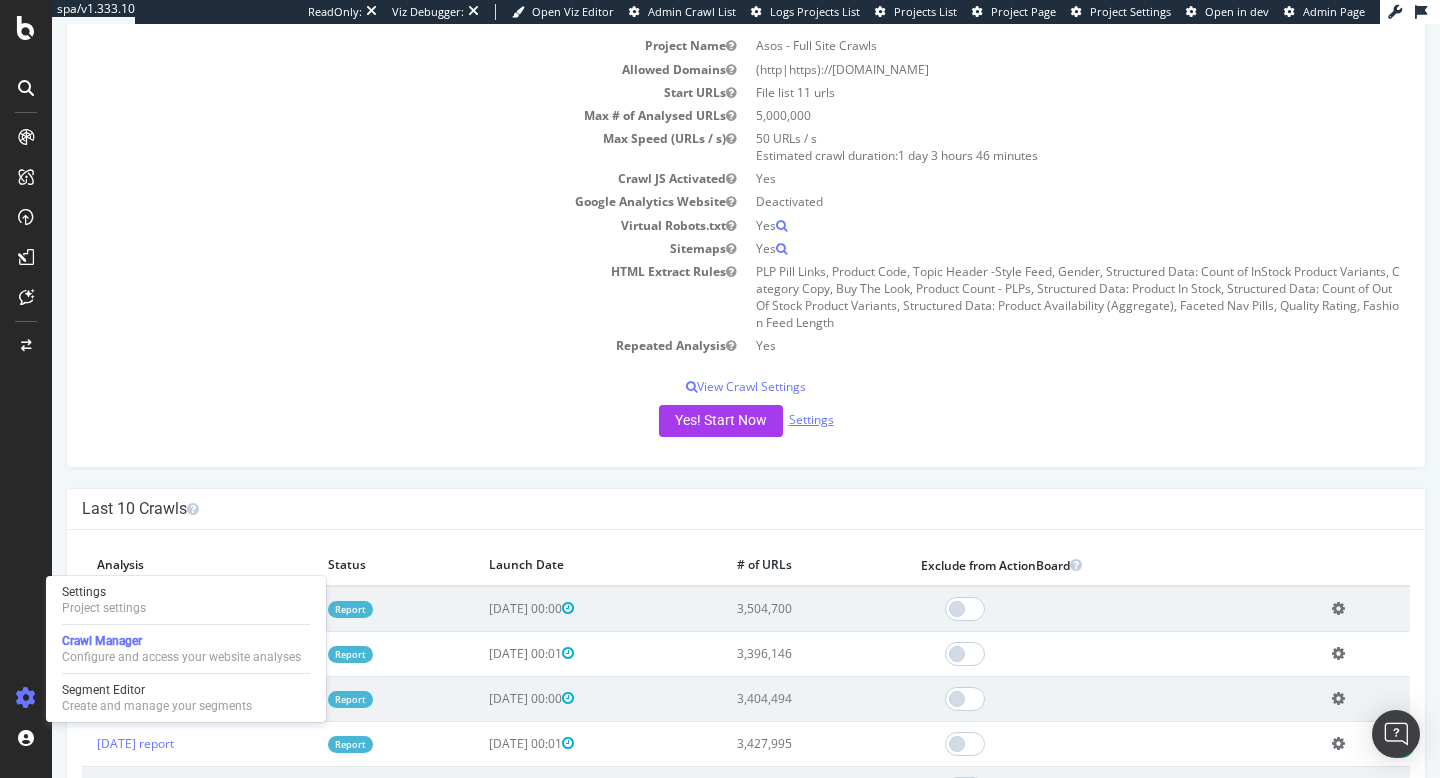 scroll, scrollTop: 0, scrollLeft: 0, axis: both 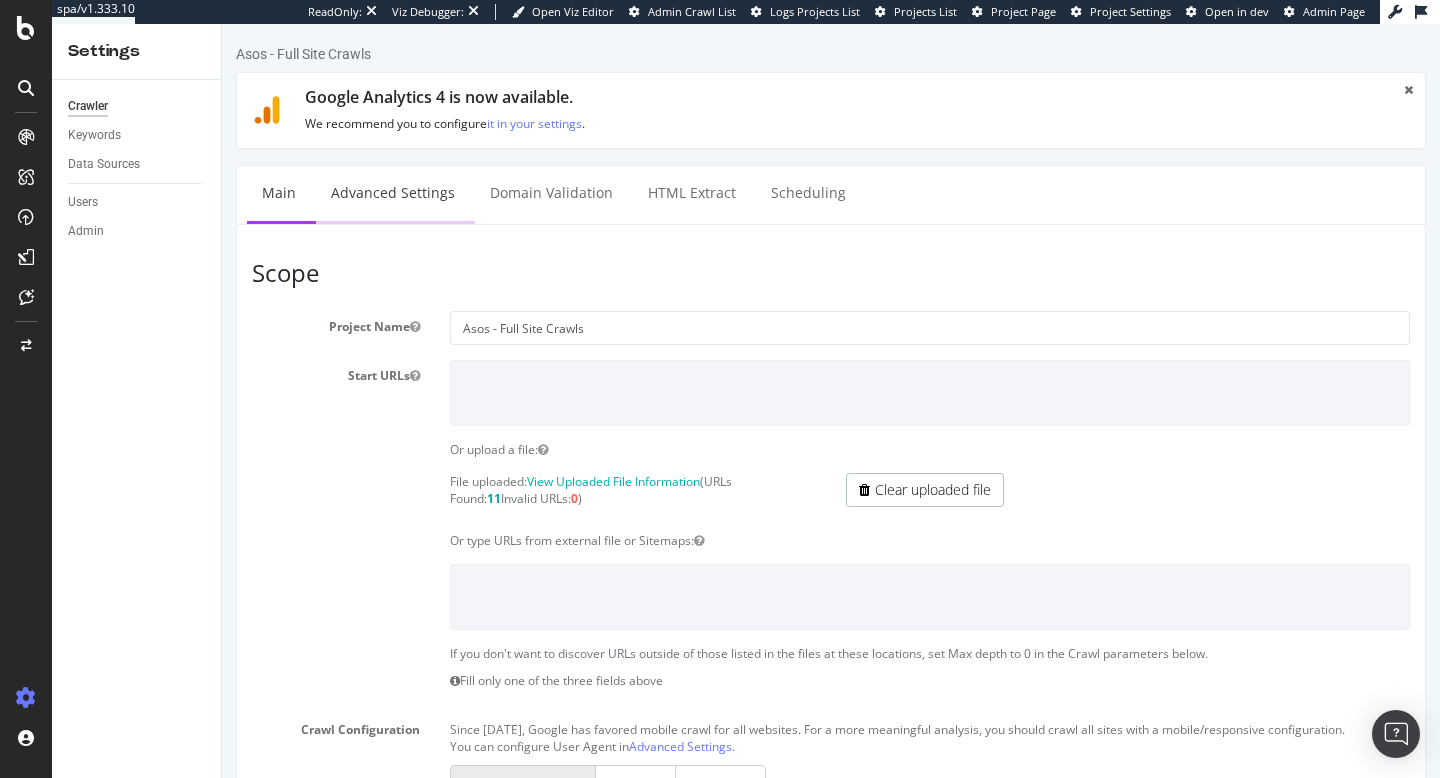click on "Advanced Settings" at bounding box center (393, 193) 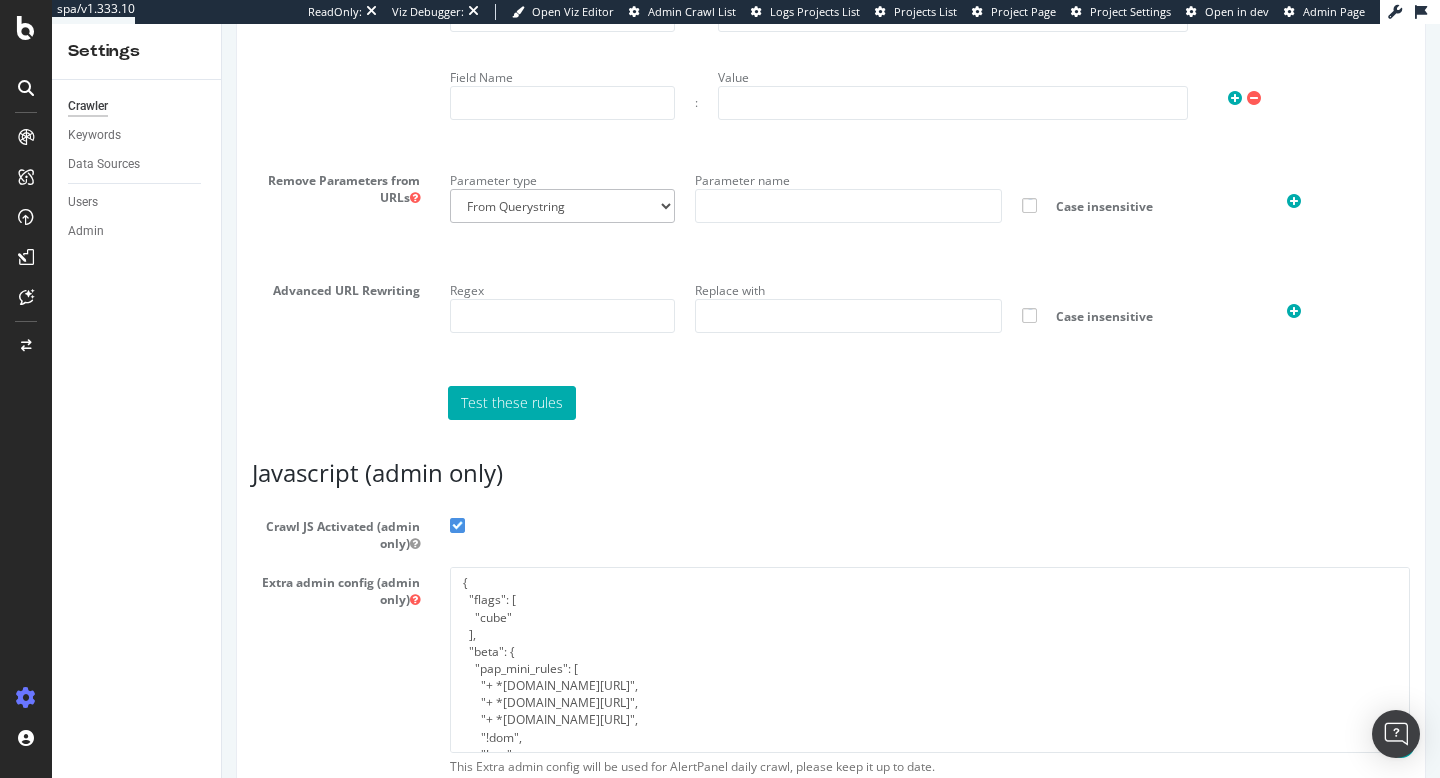 scroll, scrollTop: 1546, scrollLeft: 0, axis: vertical 